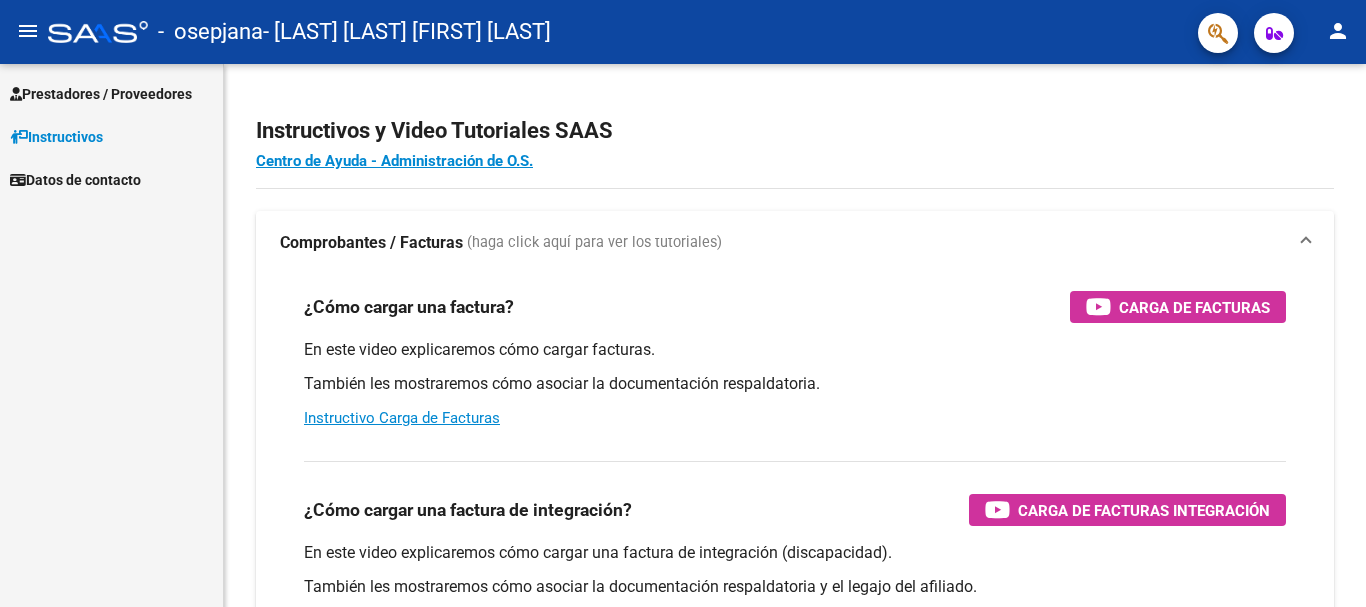 scroll, scrollTop: 0, scrollLeft: 0, axis: both 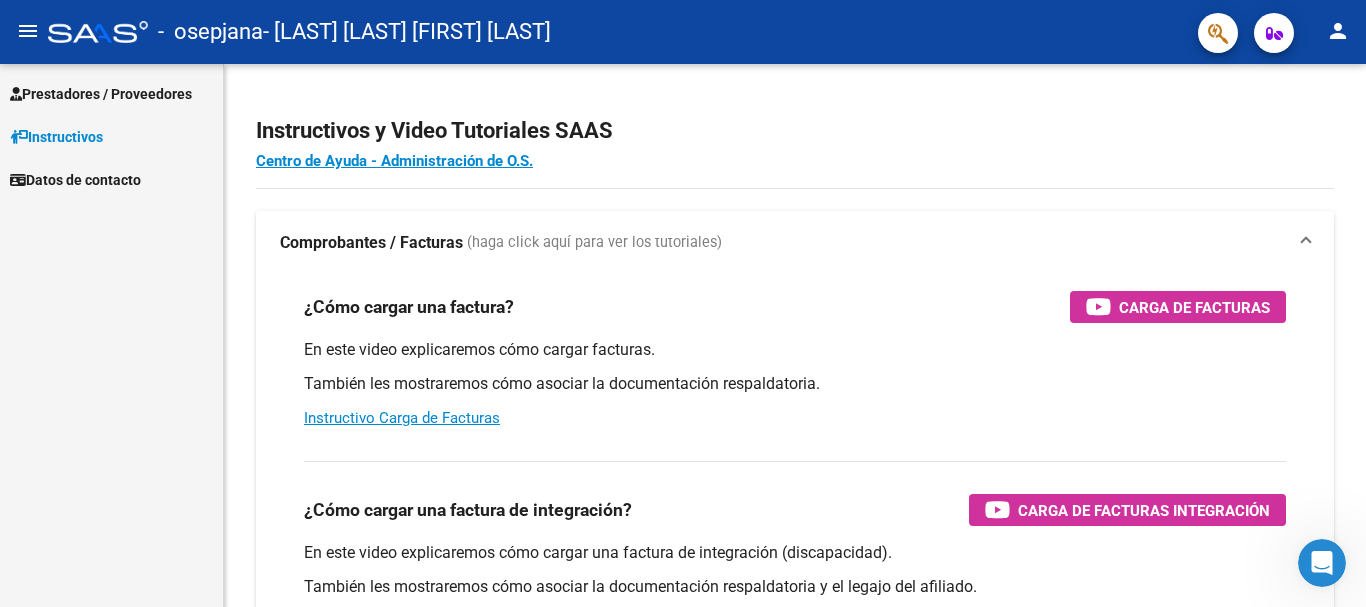 click on "Prestadores / Proveedores" at bounding box center (101, 94) 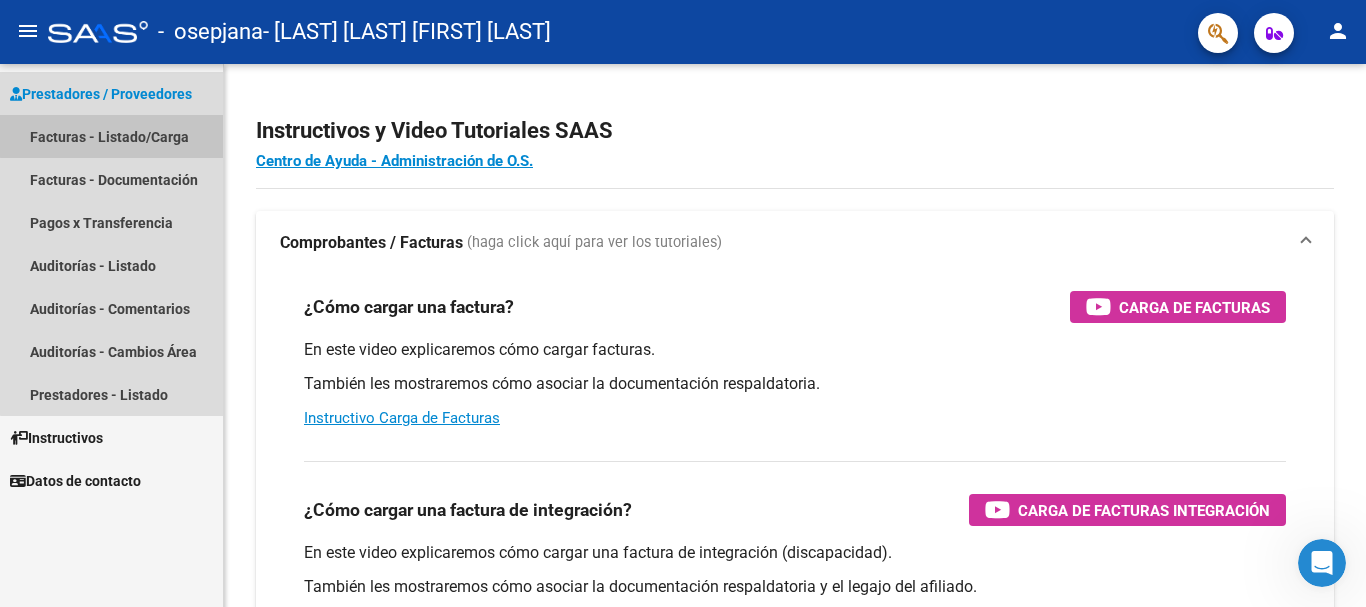click on "Facturas - Listado/Carga" at bounding box center (111, 136) 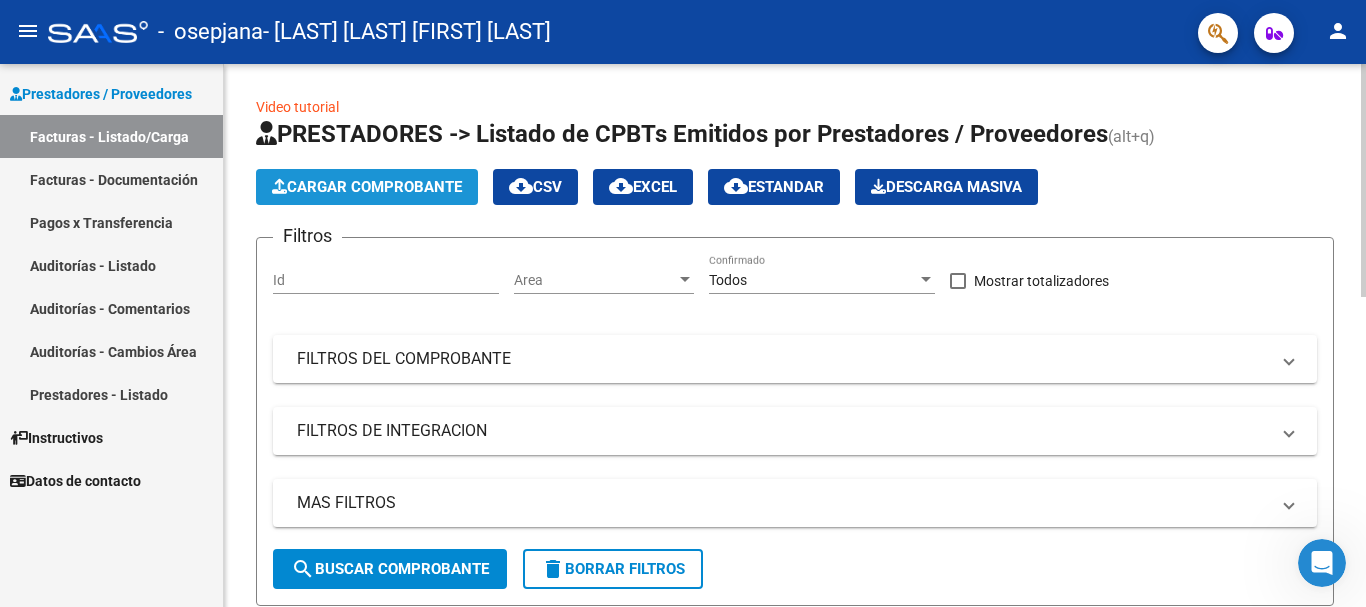 click on "Cargar Comprobante" 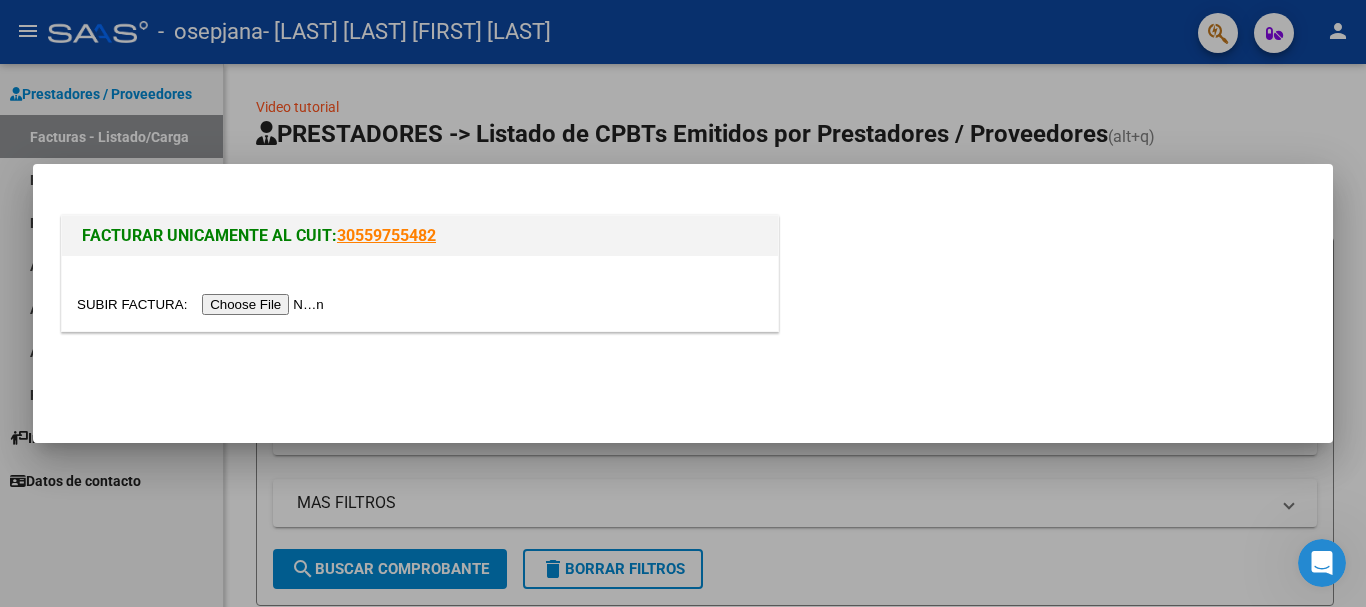 click at bounding box center (203, 304) 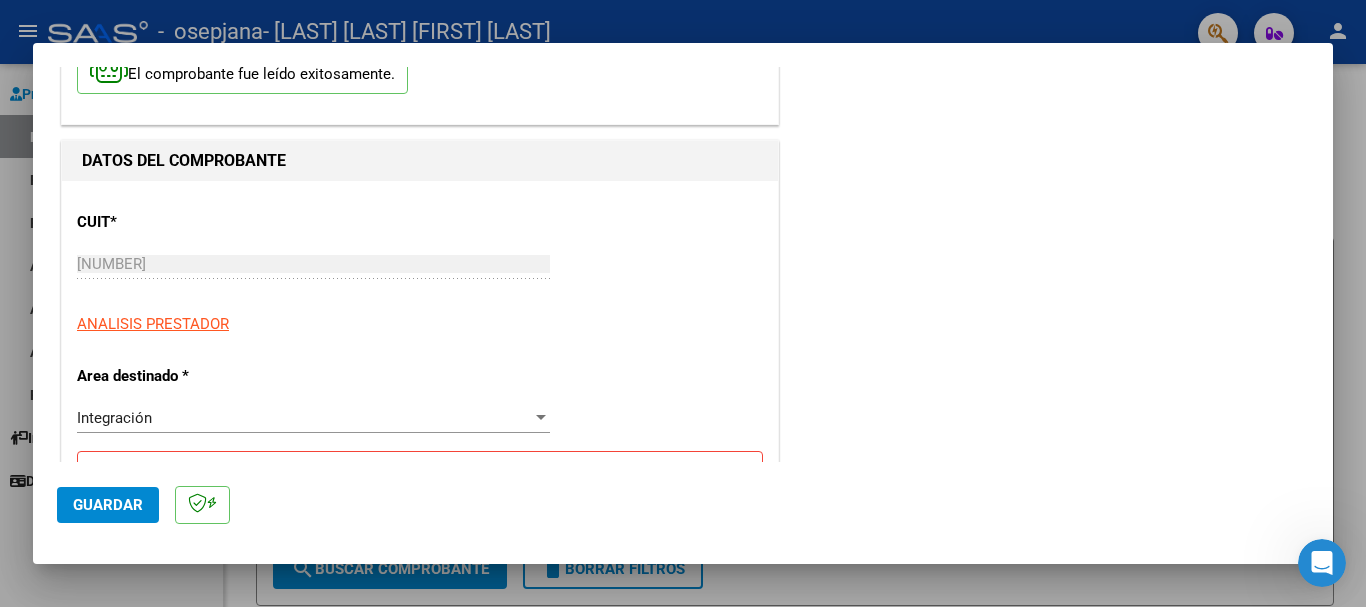 scroll, scrollTop: 200, scrollLeft: 0, axis: vertical 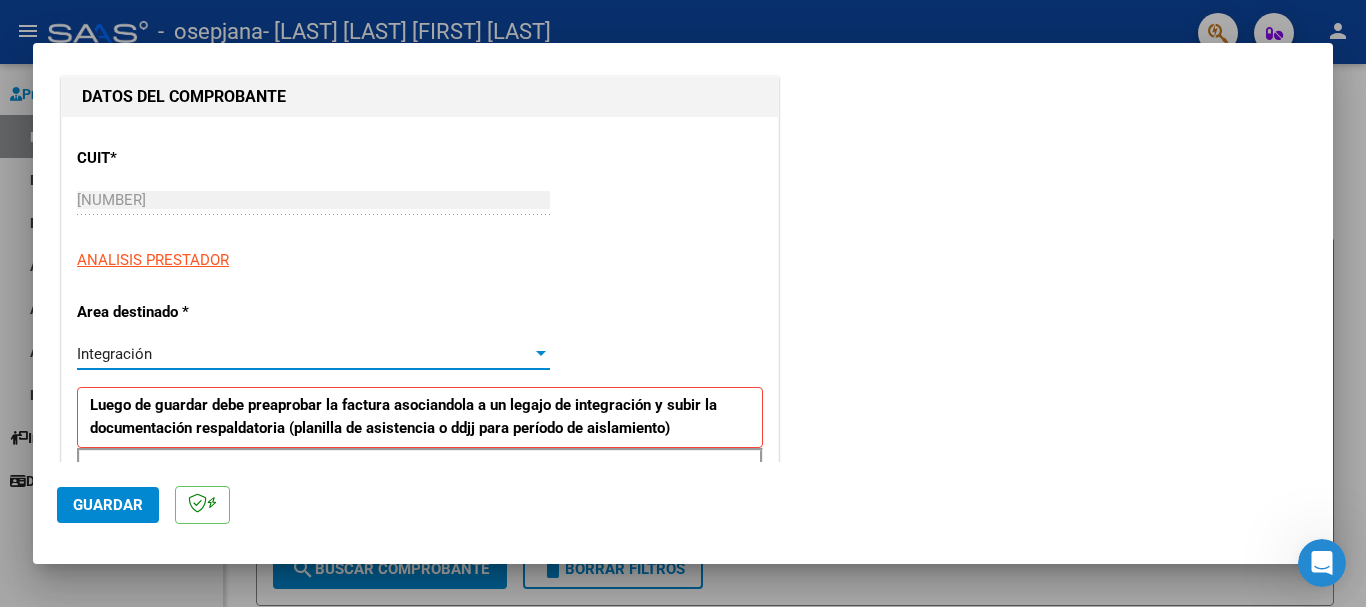 click at bounding box center (541, 353) 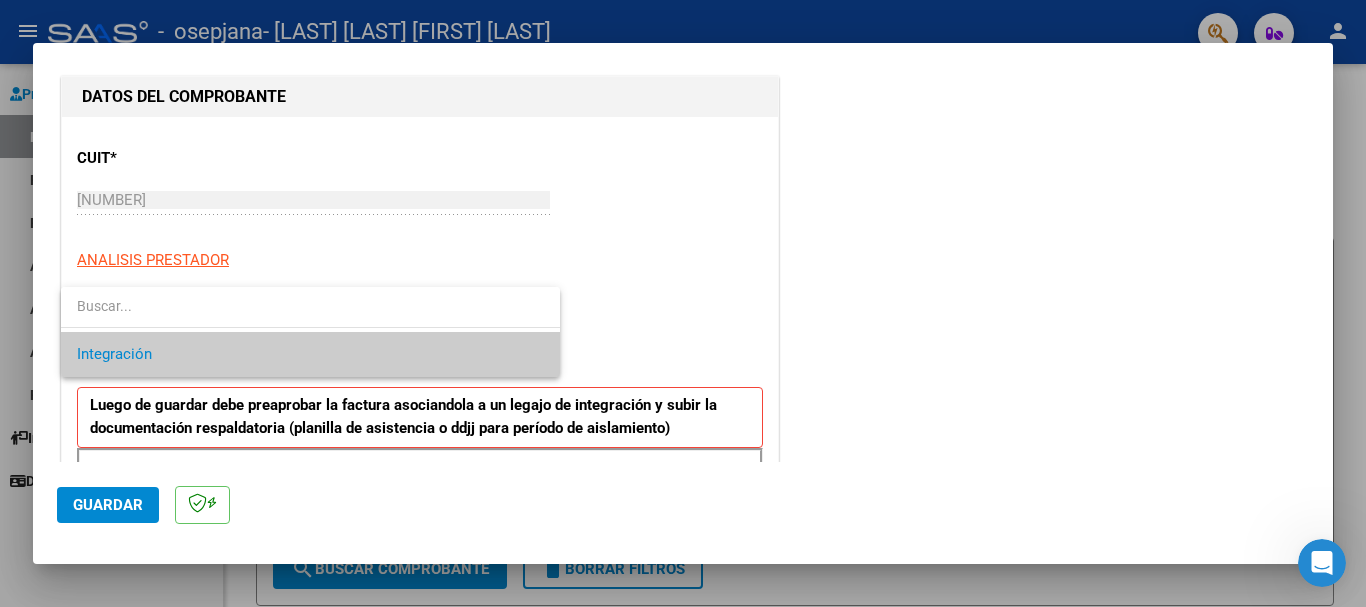 click on "Integración" at bounding box center [310, 354] 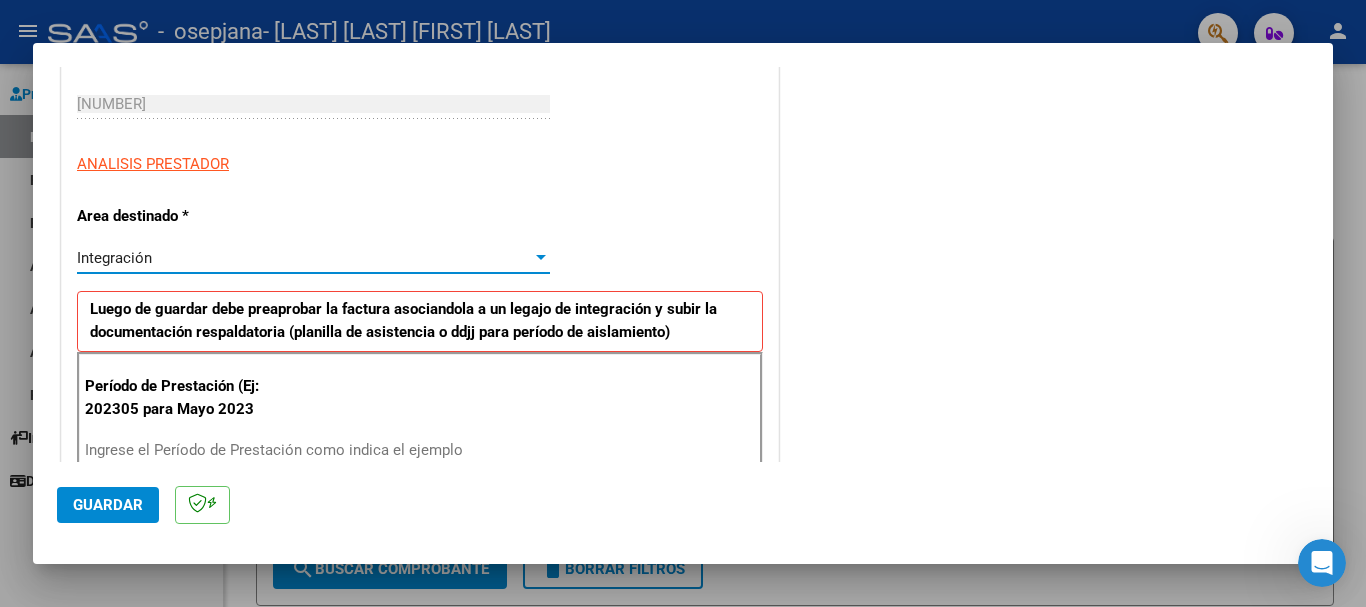 scroll, scrollTop: 400, scrollLeft: 0, axis: vertical 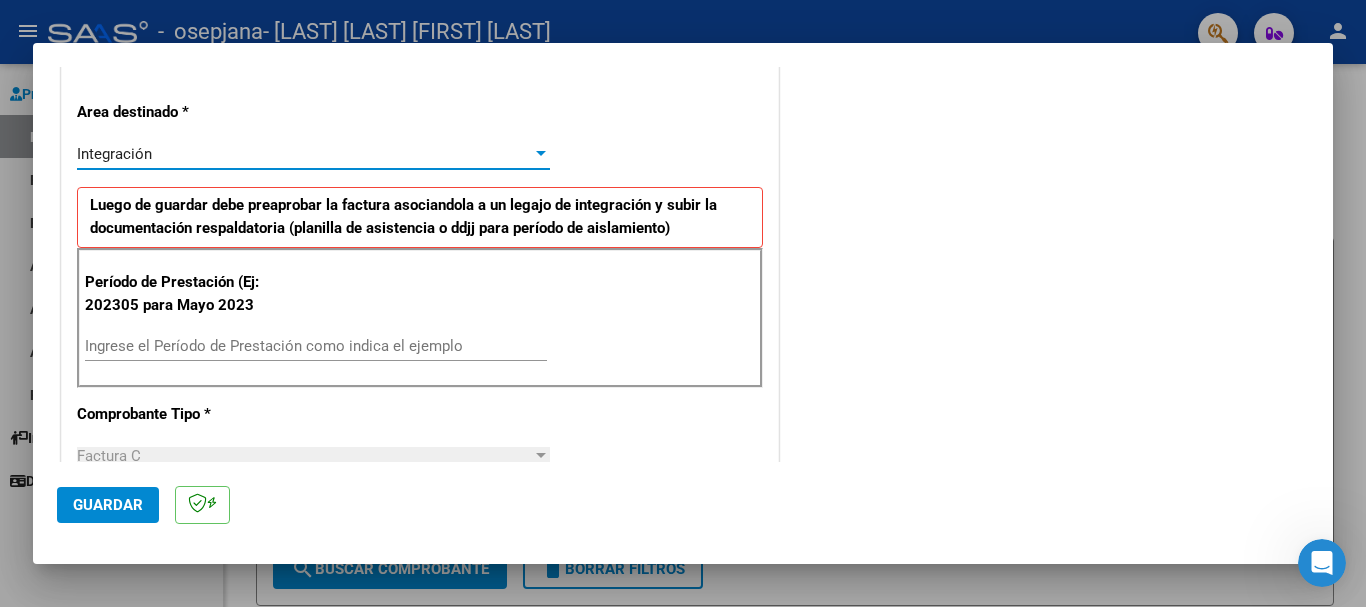 click on "Ingrese el Período de Prestación como indica el ejemplo" at bounding box center [316, 346] 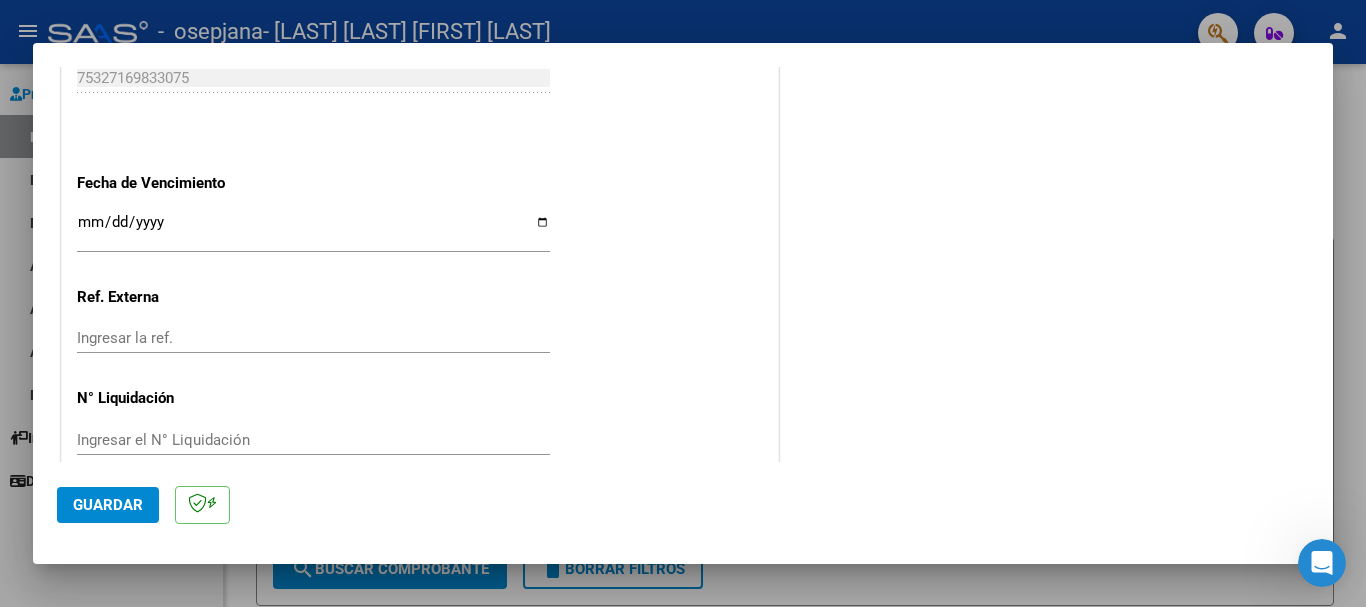 scroll, scrollTop: 1300, scrollLeft: 0, axis: vertical 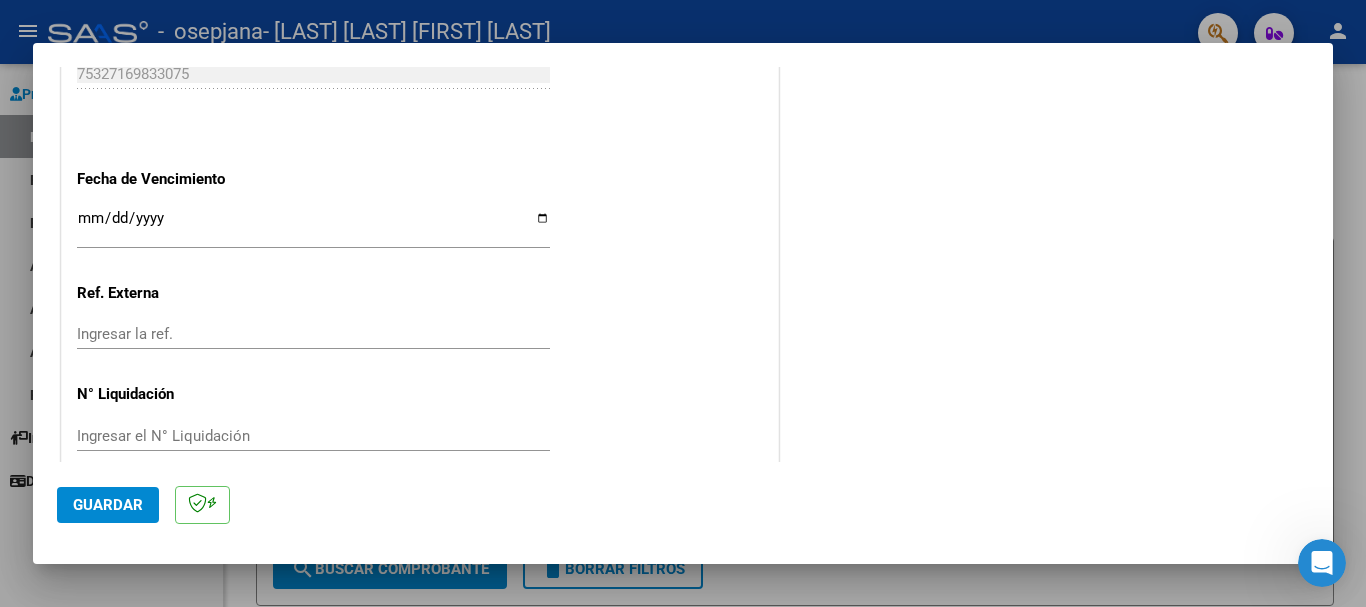 type on "202507" 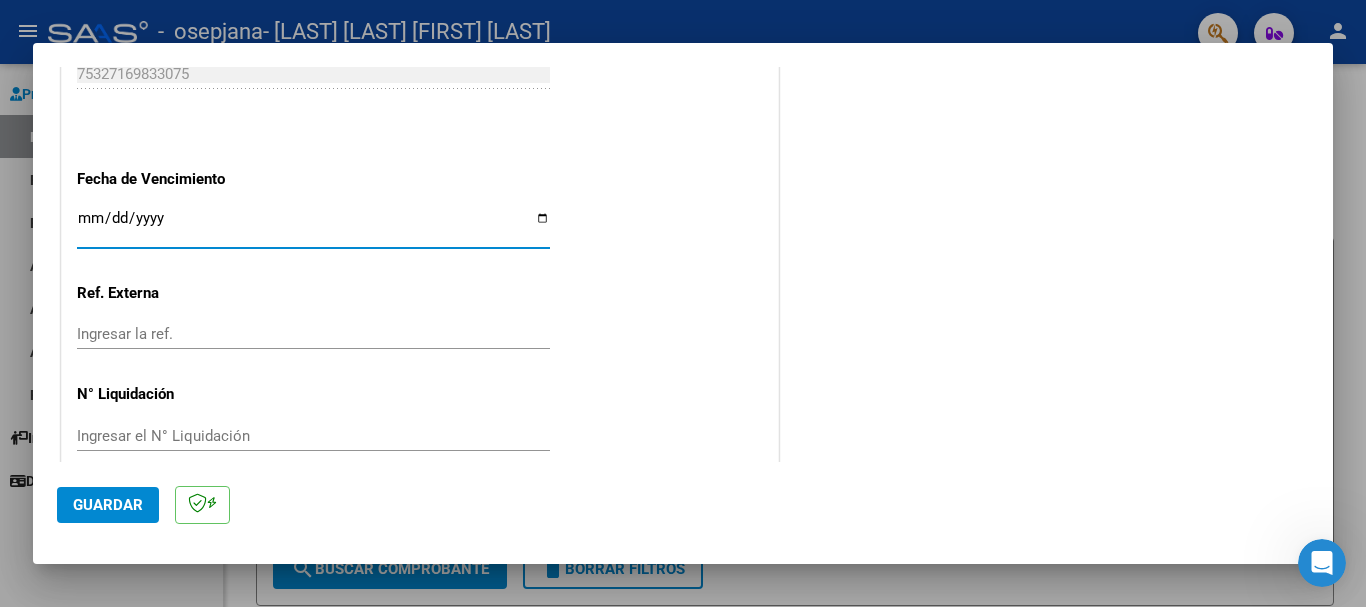 click on "Ingresar la fecha" at bounding box center [313, 226] 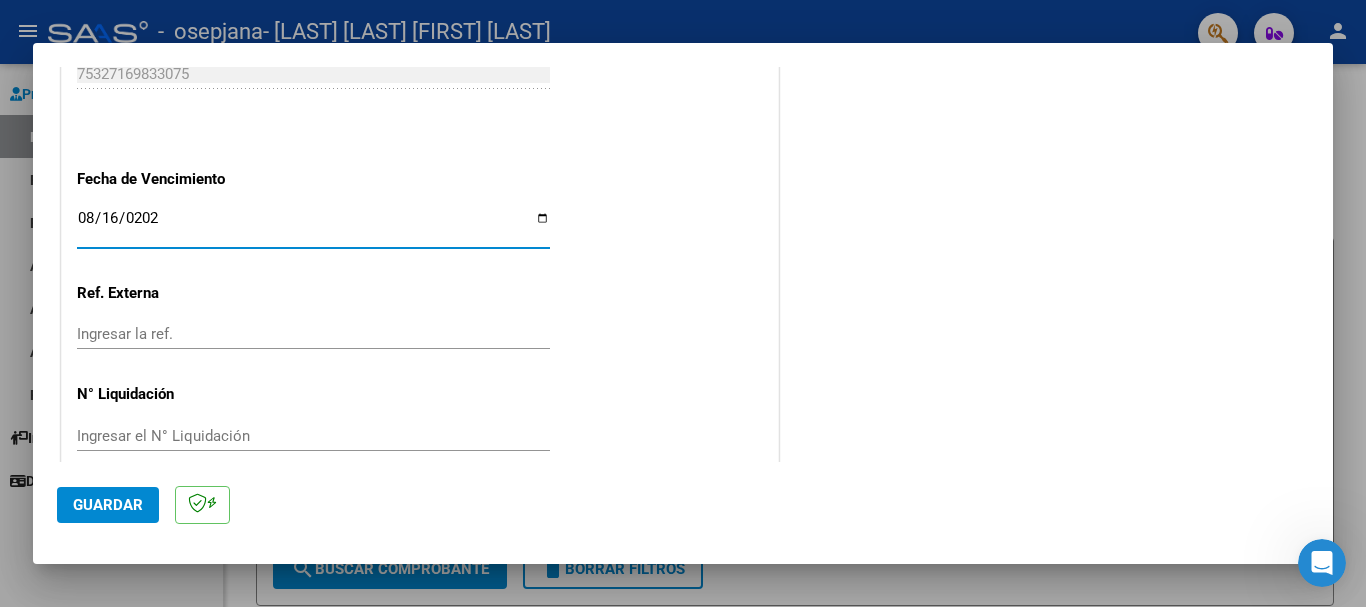type on "2025-08-16" 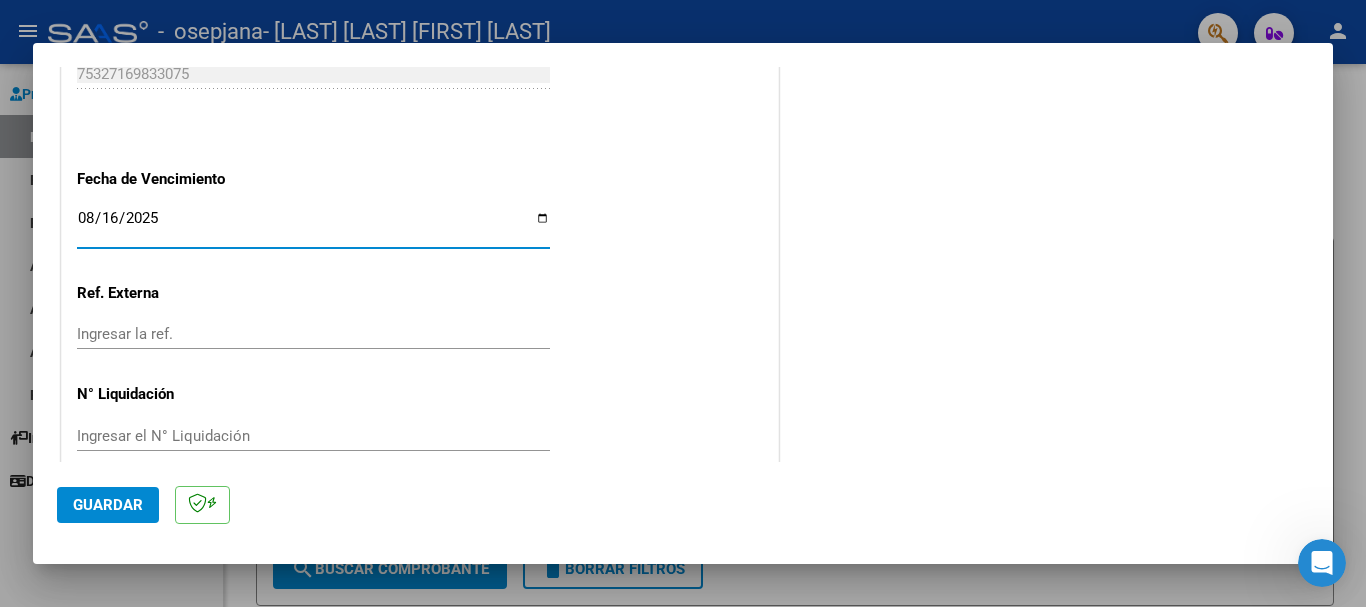 click on "Ingresar la ref." at bounding box center (313, 334) 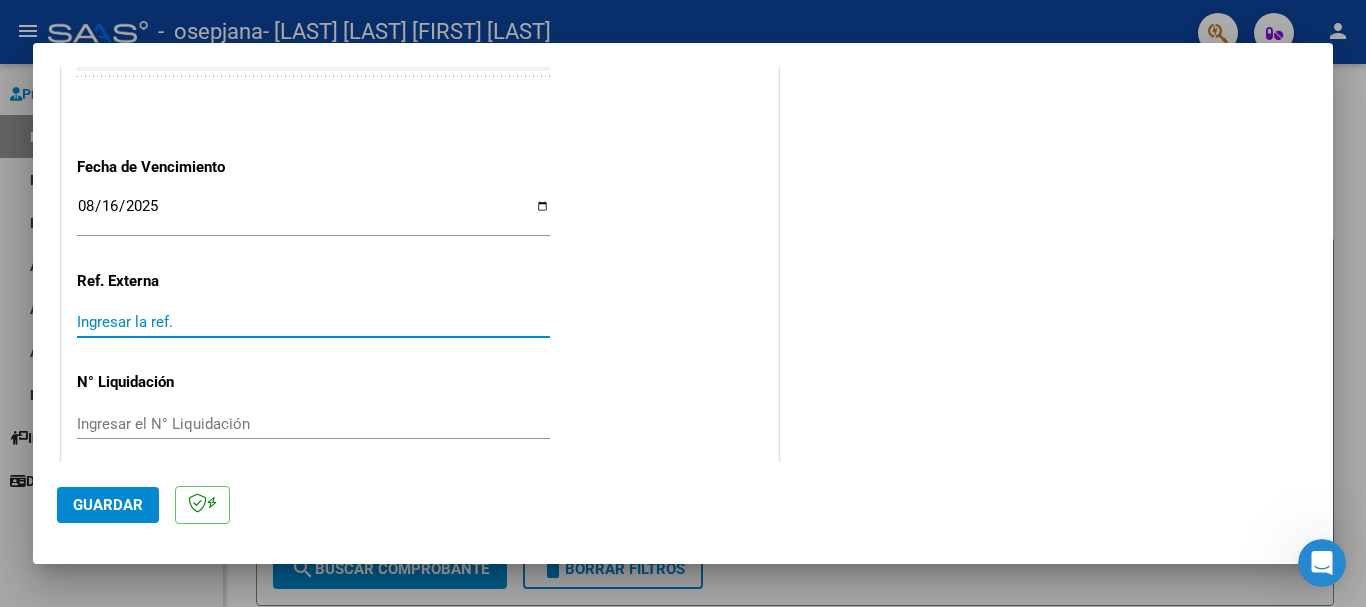 scroll, scrollTop: 1327, scrollLeft: 0, axis: vertical 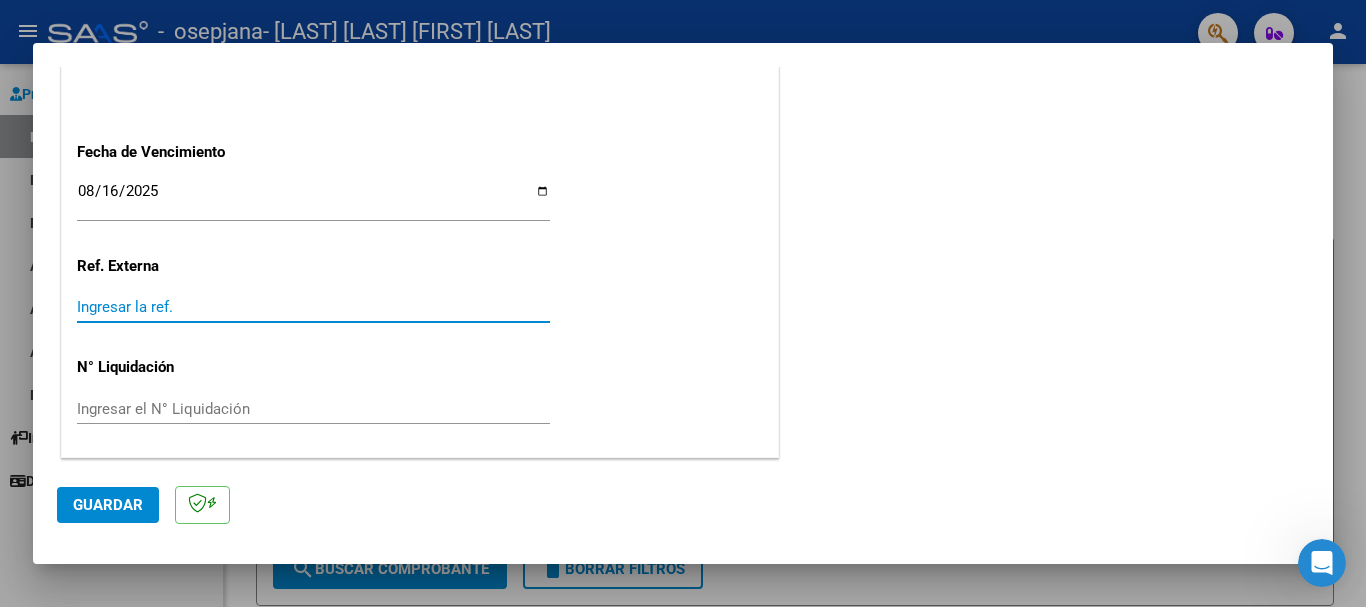 click on "Guardar" 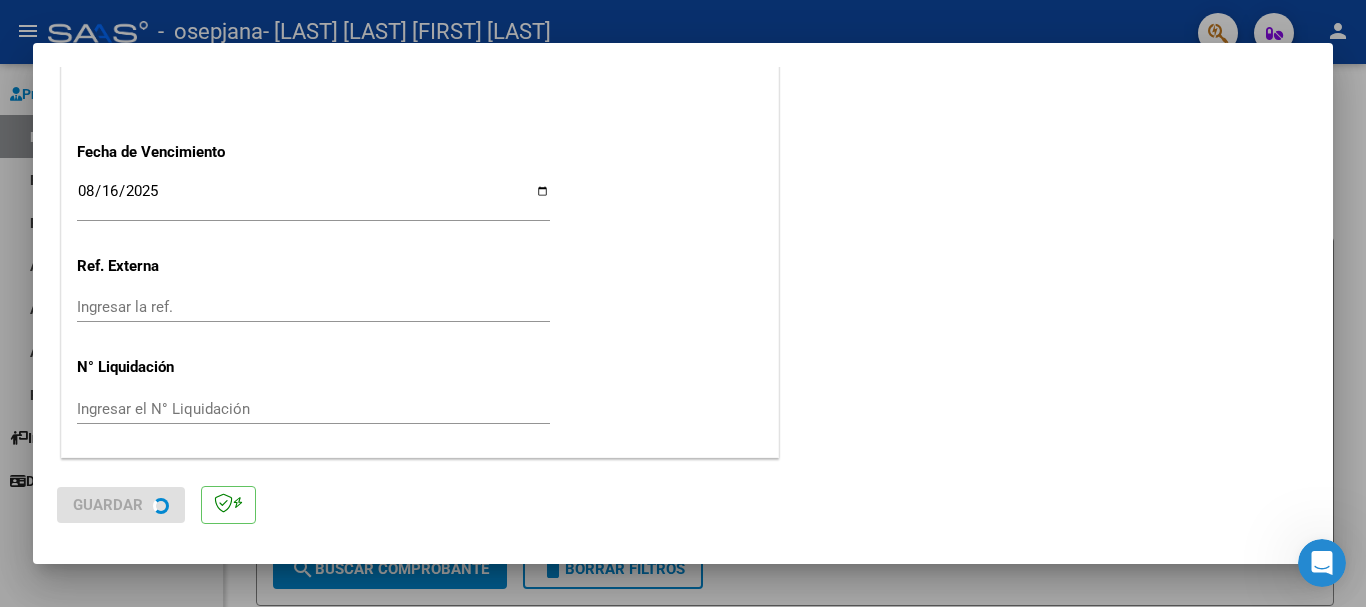 scroll, scrollTop: 0, scrollLeft: 0, axis: both 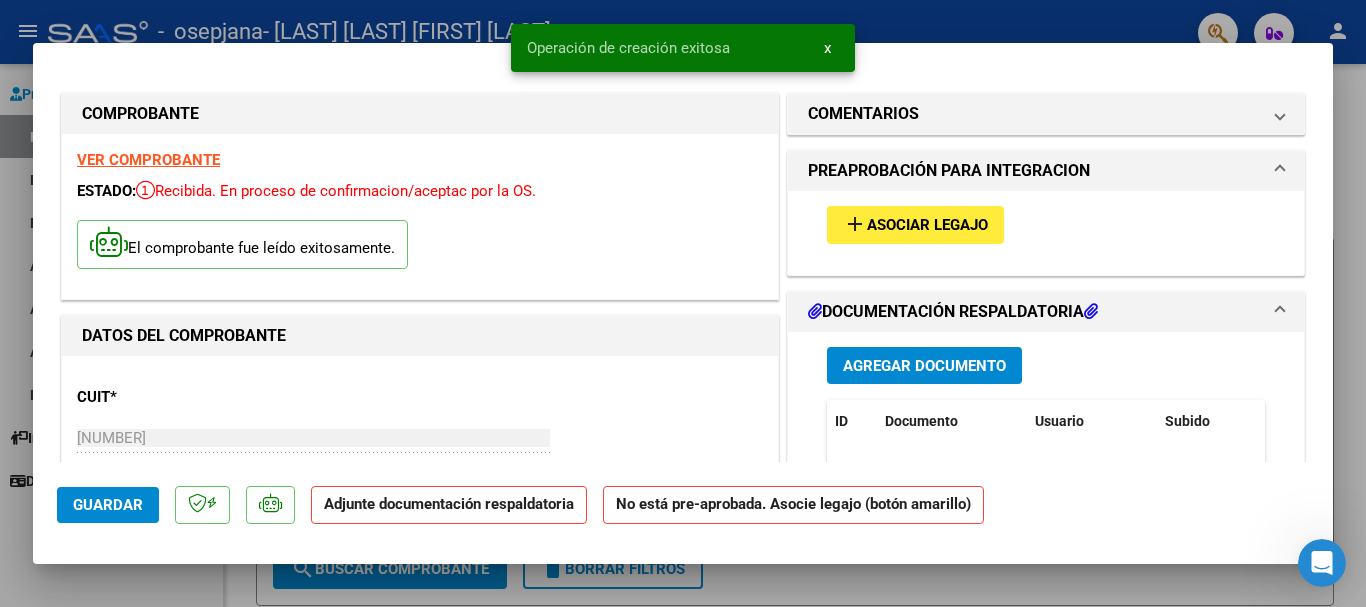 click on "Agregar Documento" at bounding box center [924, 366] 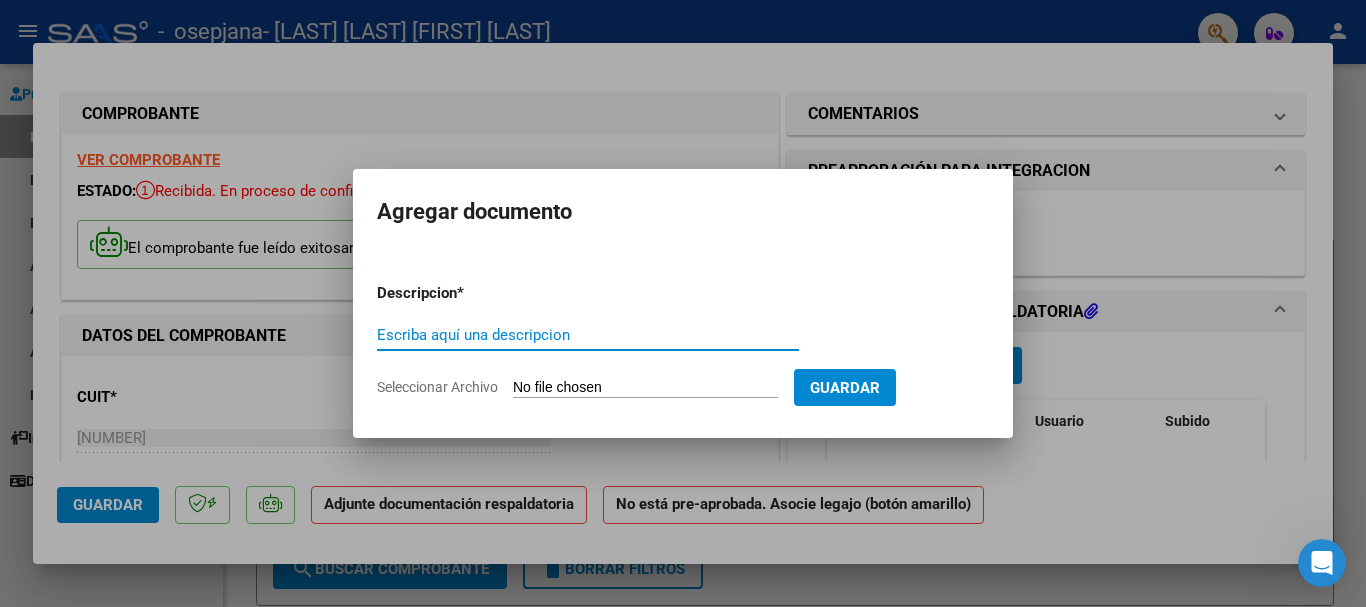 click on "Escriba aquí una descripcion" at bounding box center [588, 335] 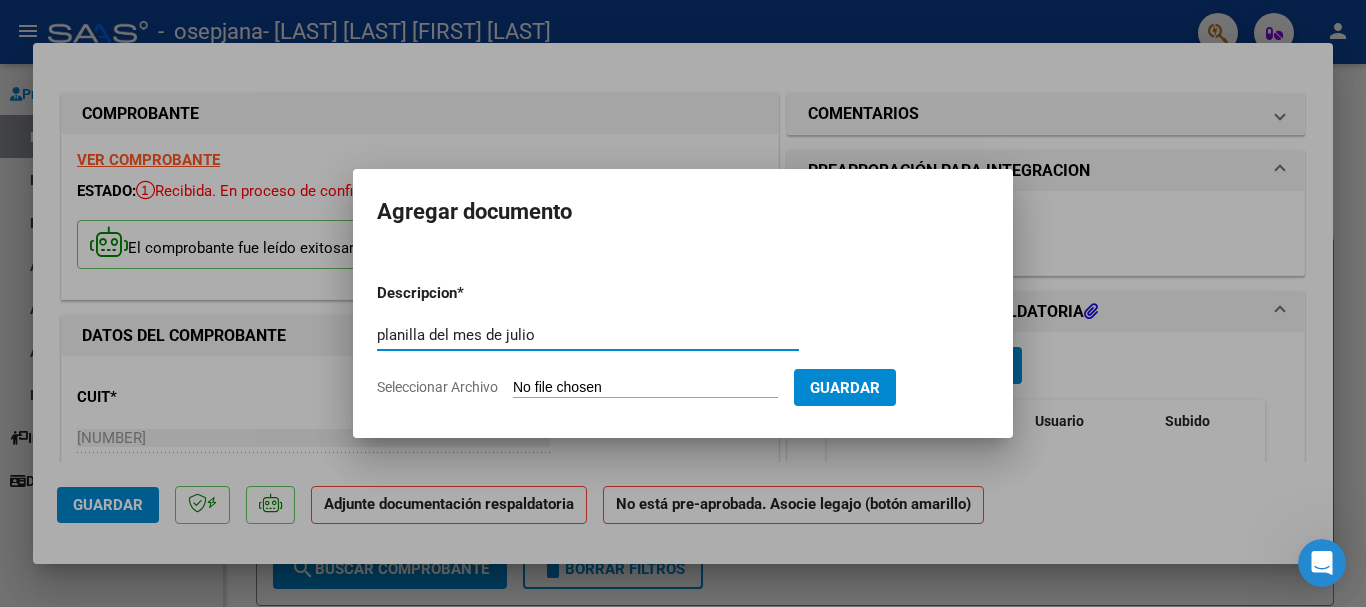 type on "planilla del mes de julio" 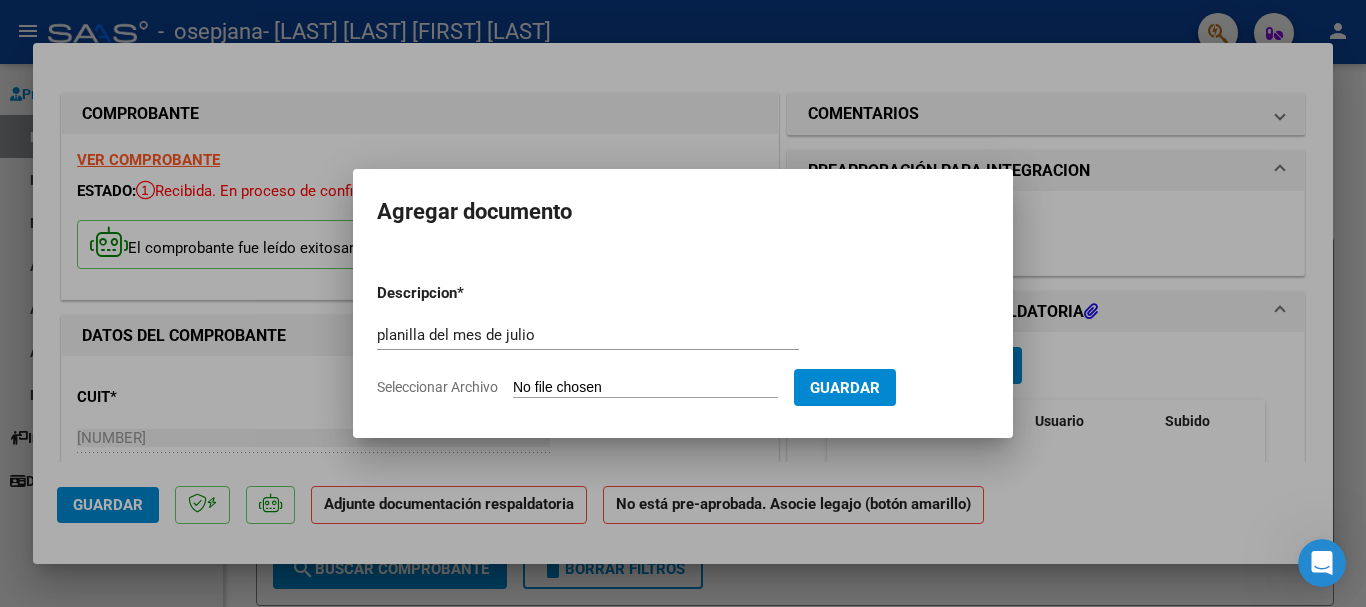type on "C:\fakepath\planilla de julio de [NAME] [LAST].pdf" 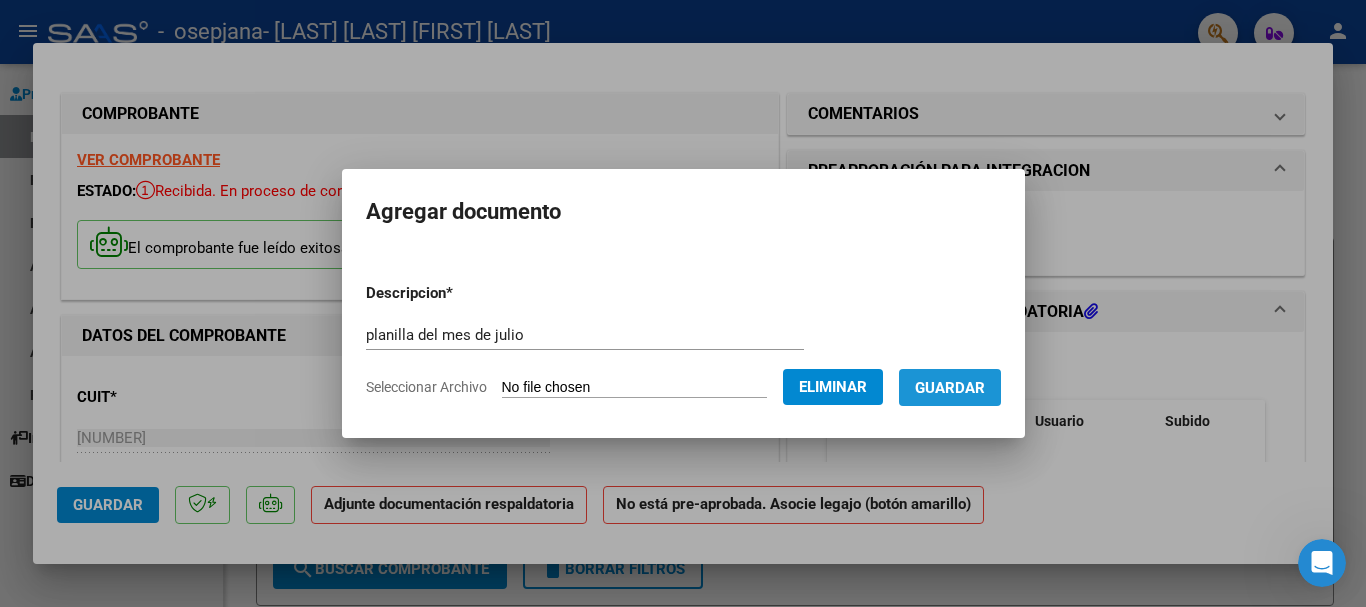click on "Guardar" at bounding box center [950, 387] 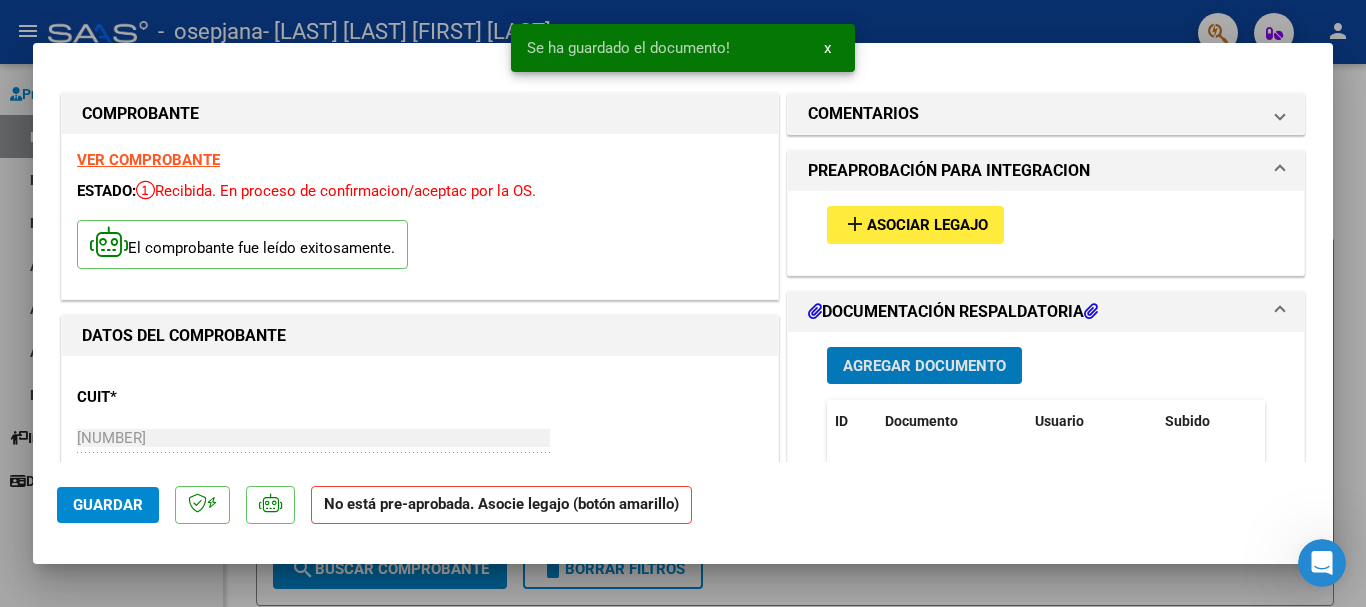 click on "Guardar" 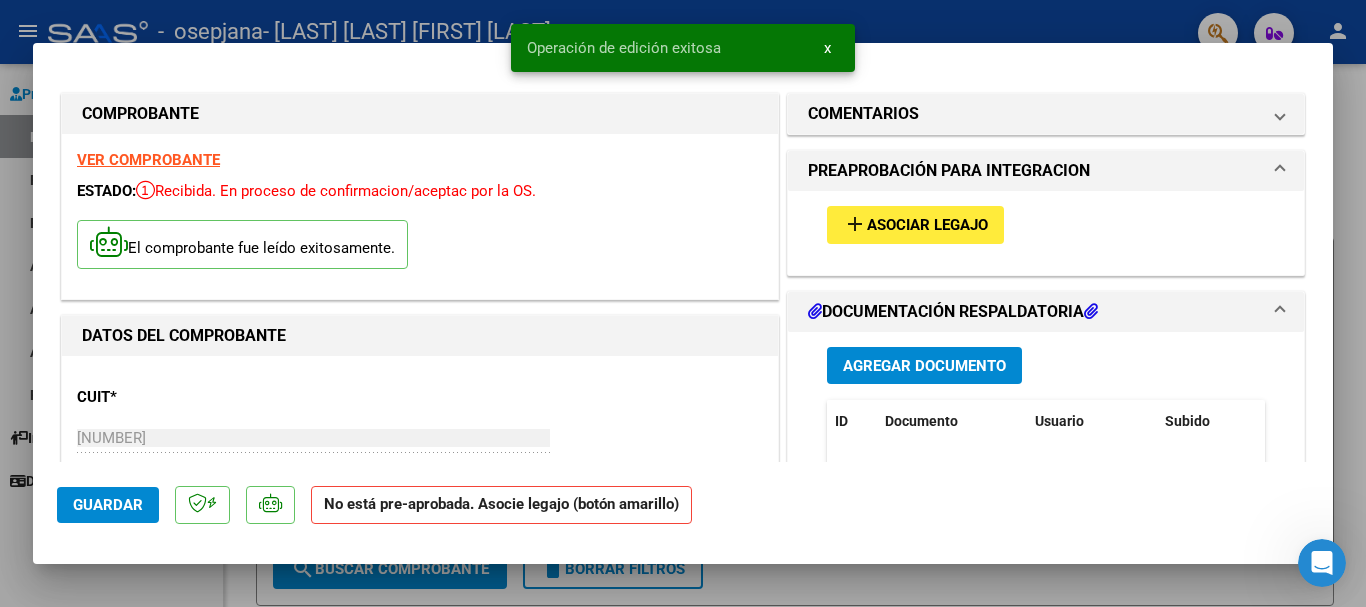 click on "Guardar" 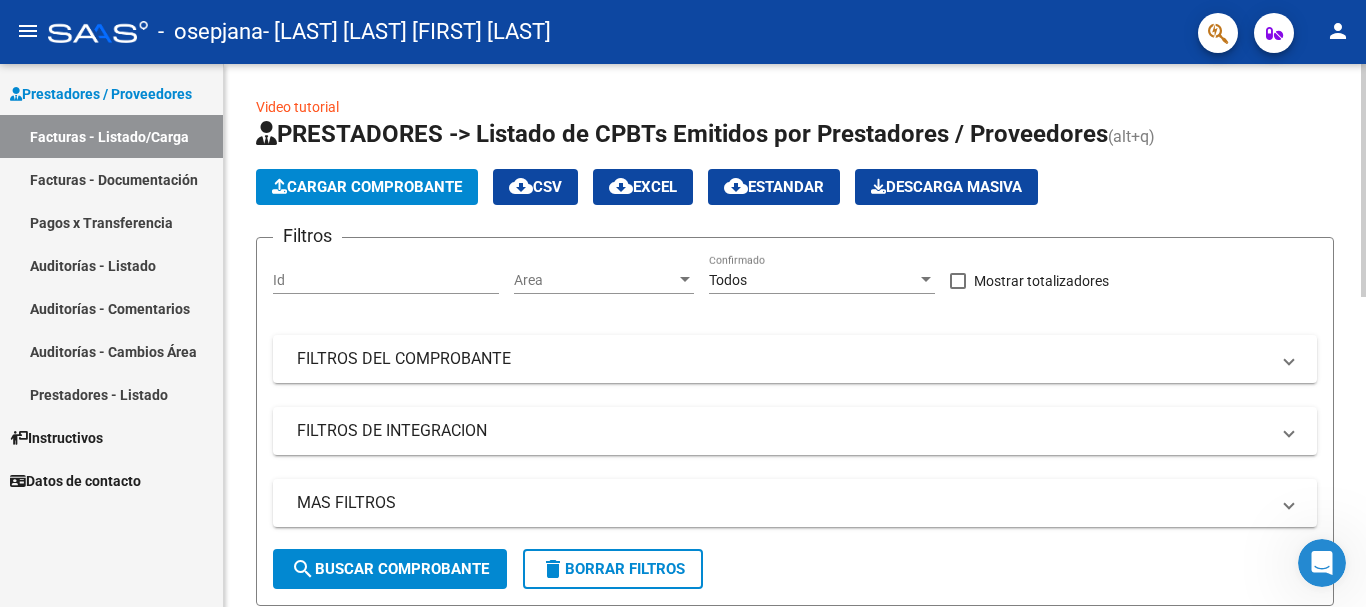 click on "Cargar Comprobante" 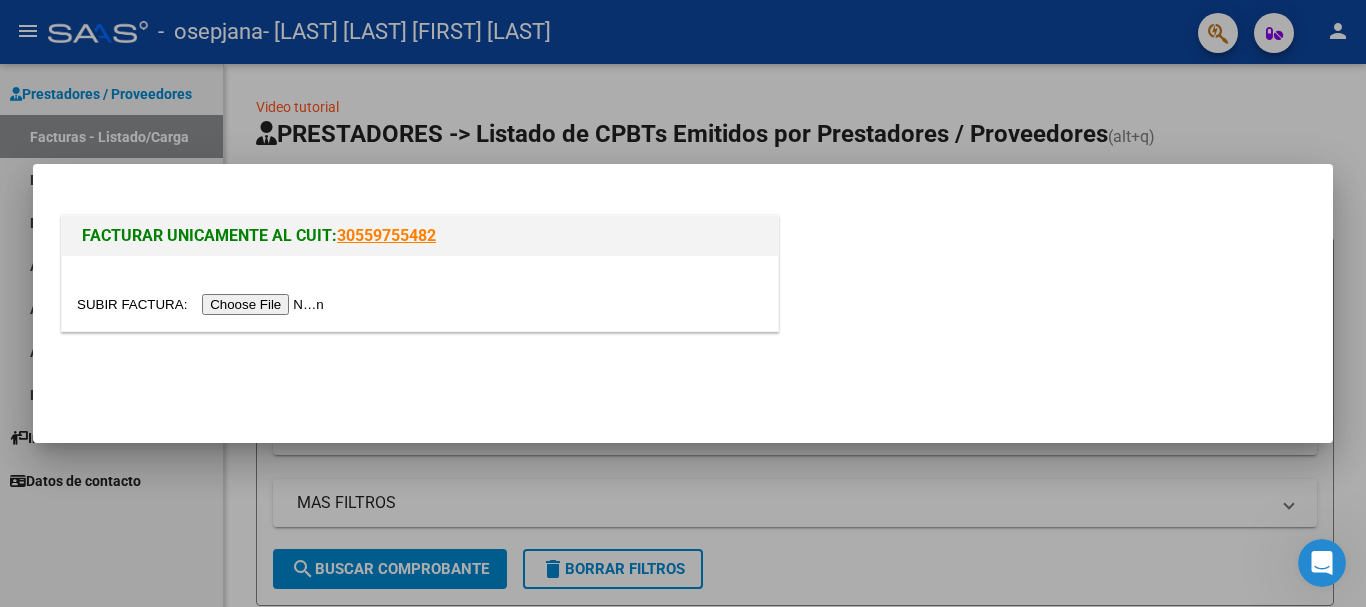 click at bounding box center (203, 304) 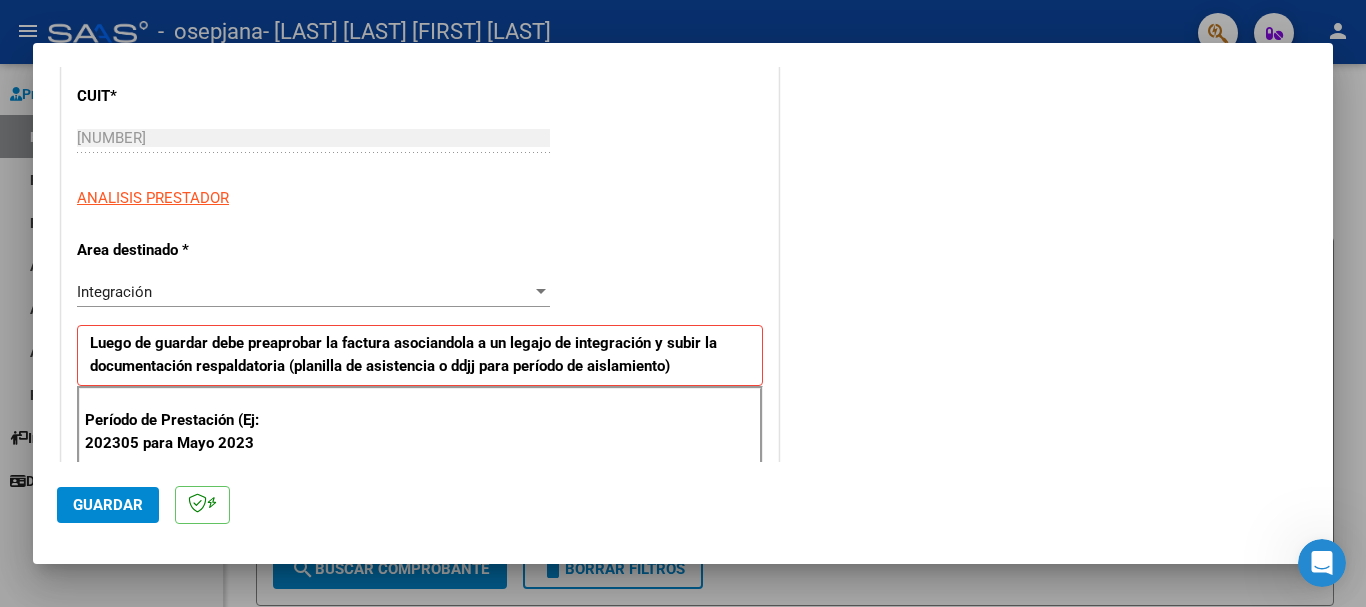 scroll, scrollTop: 500, scrollLeft: 0, axis: vertical 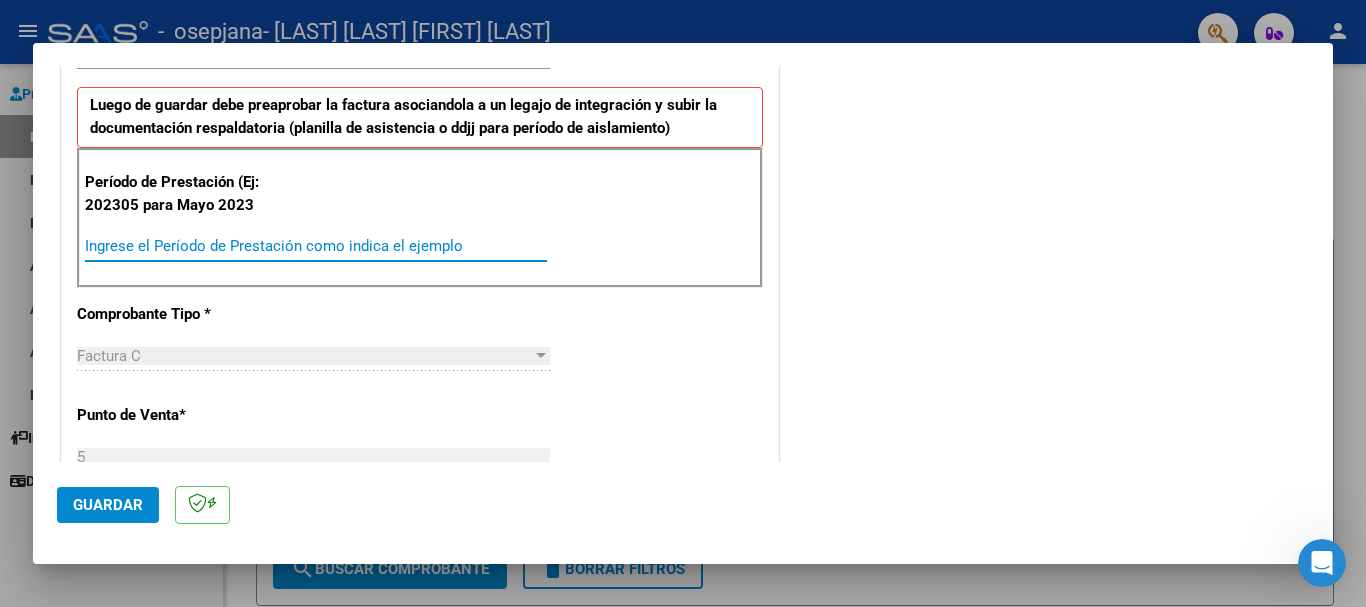 click on "Ingrese el Período de Prestación como indica el ejemplo" at bounding box center (316, 246) 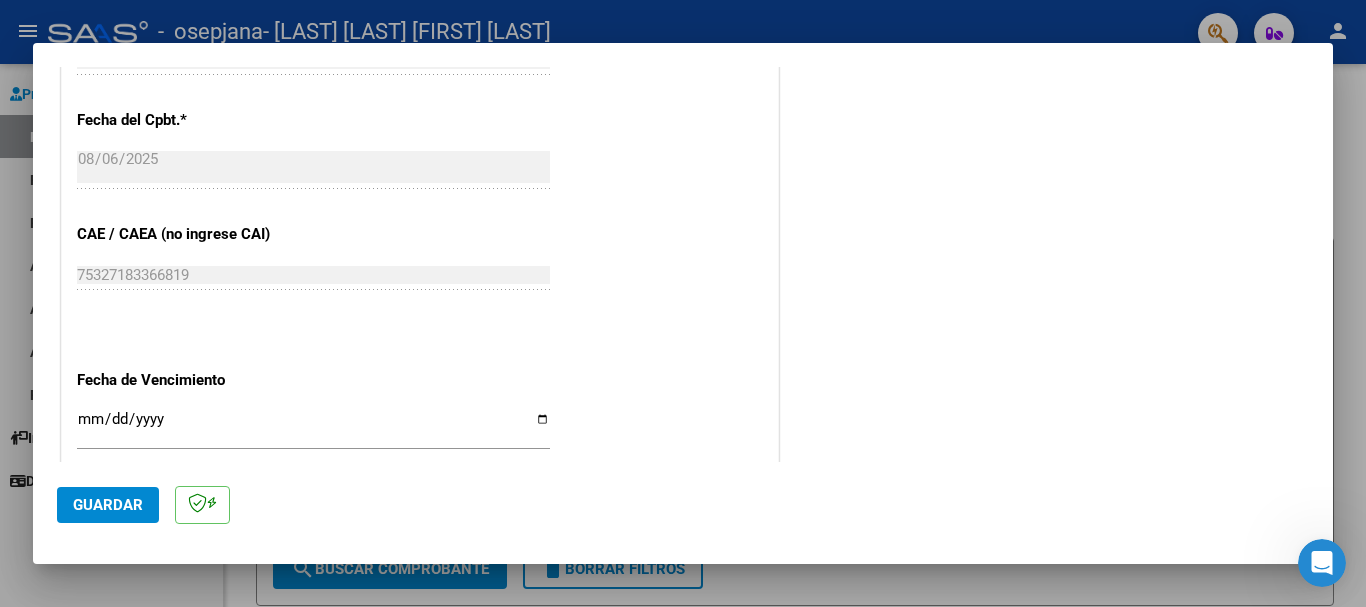 scroll, scrollTop: 1200, scrollLeft: 0, axis: vertical 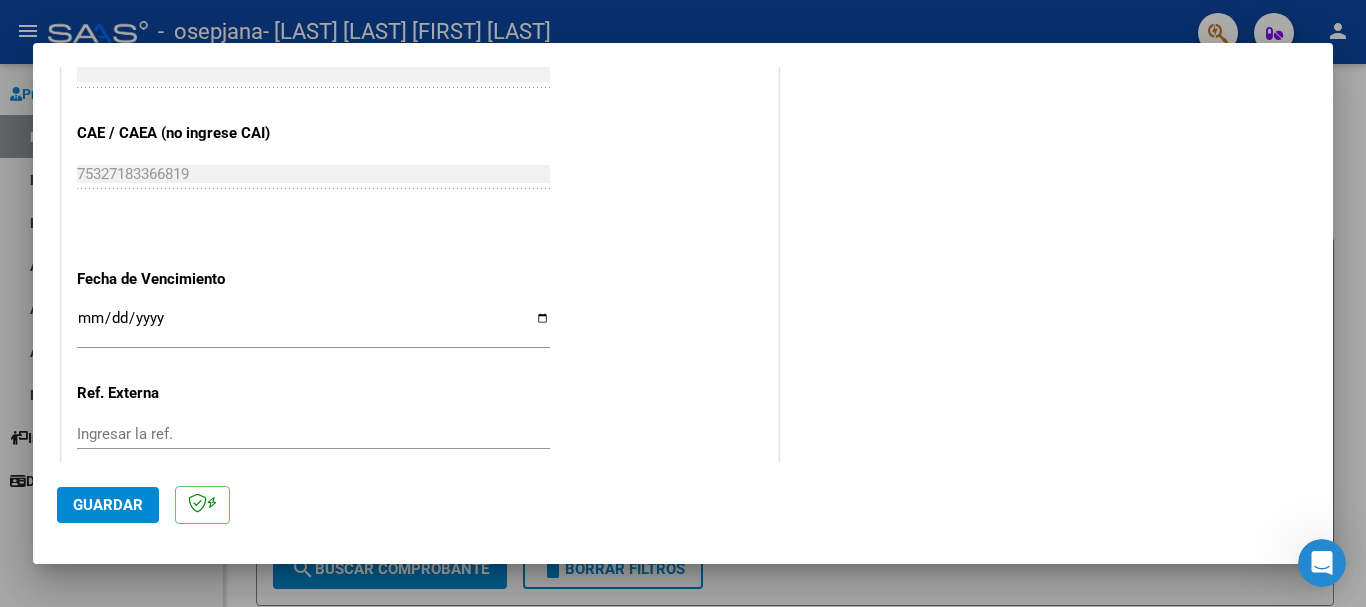 type on "202507" 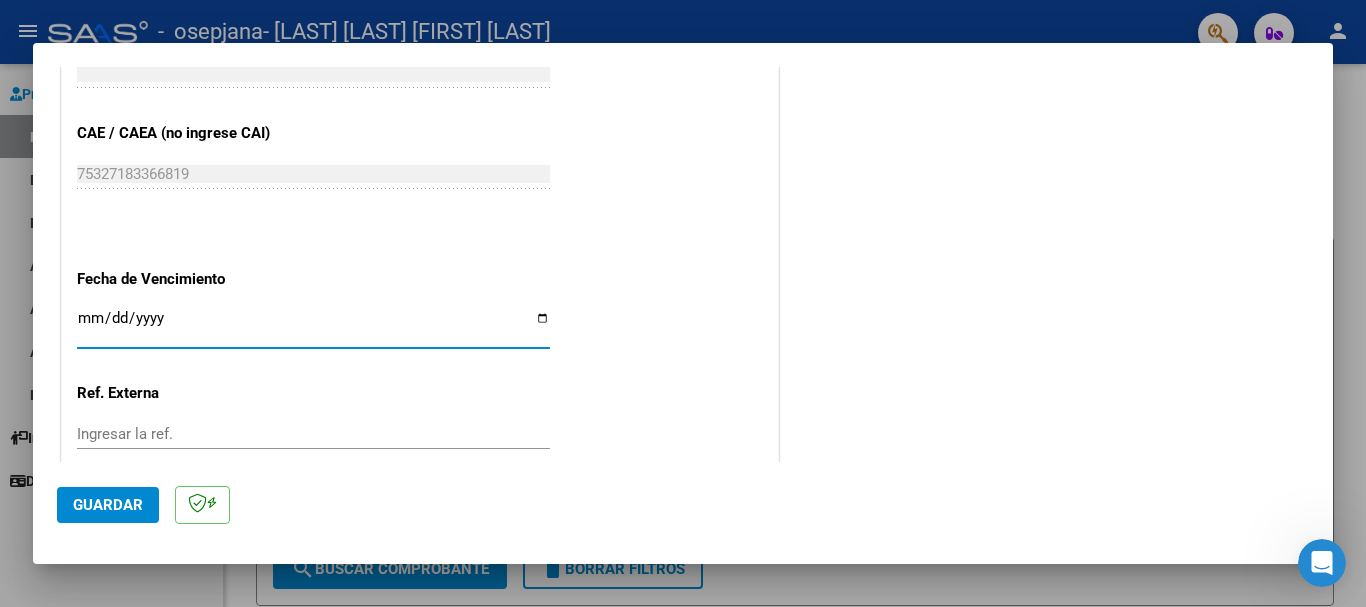 click on "Ingresar la fecha" at bounding box center (313, 326) 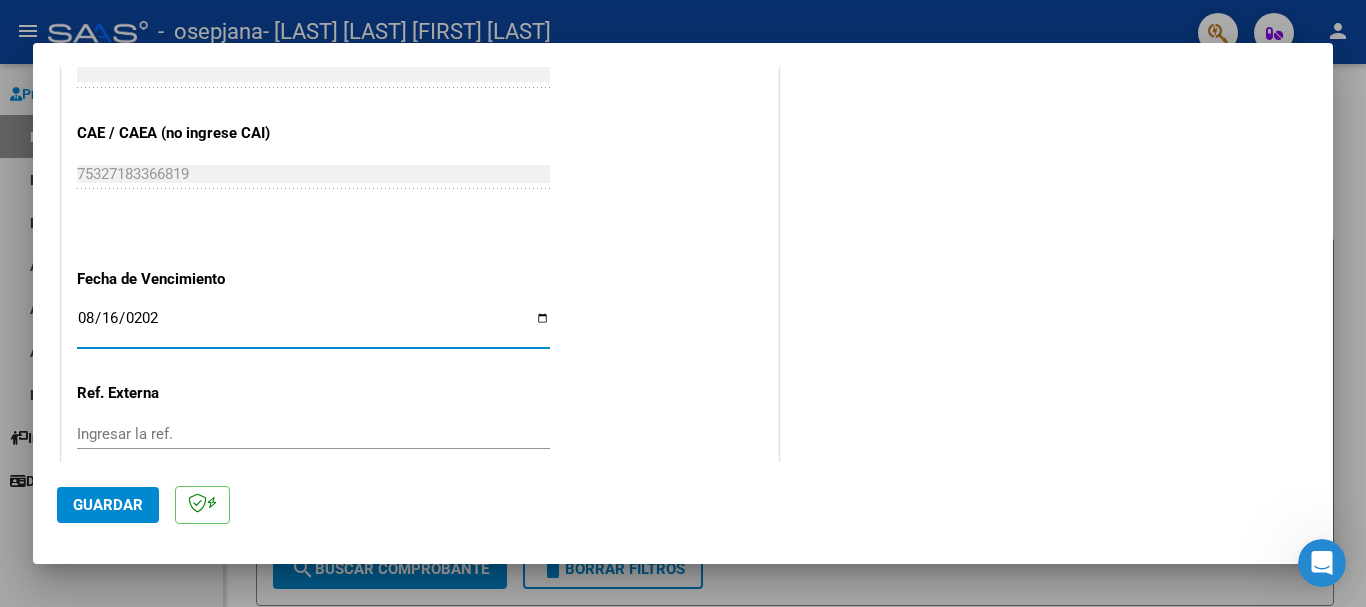 type on "2025-08-16" 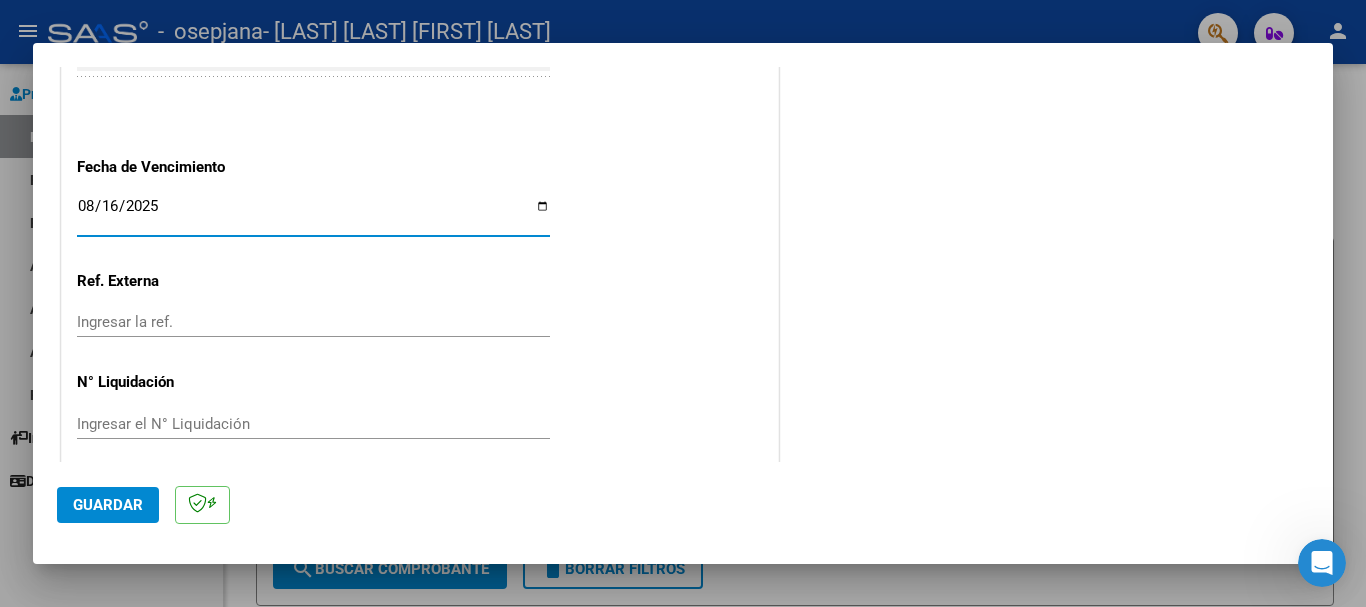 scroll, scrollTop: 1327, scrollLeft: 0, axis: vertical 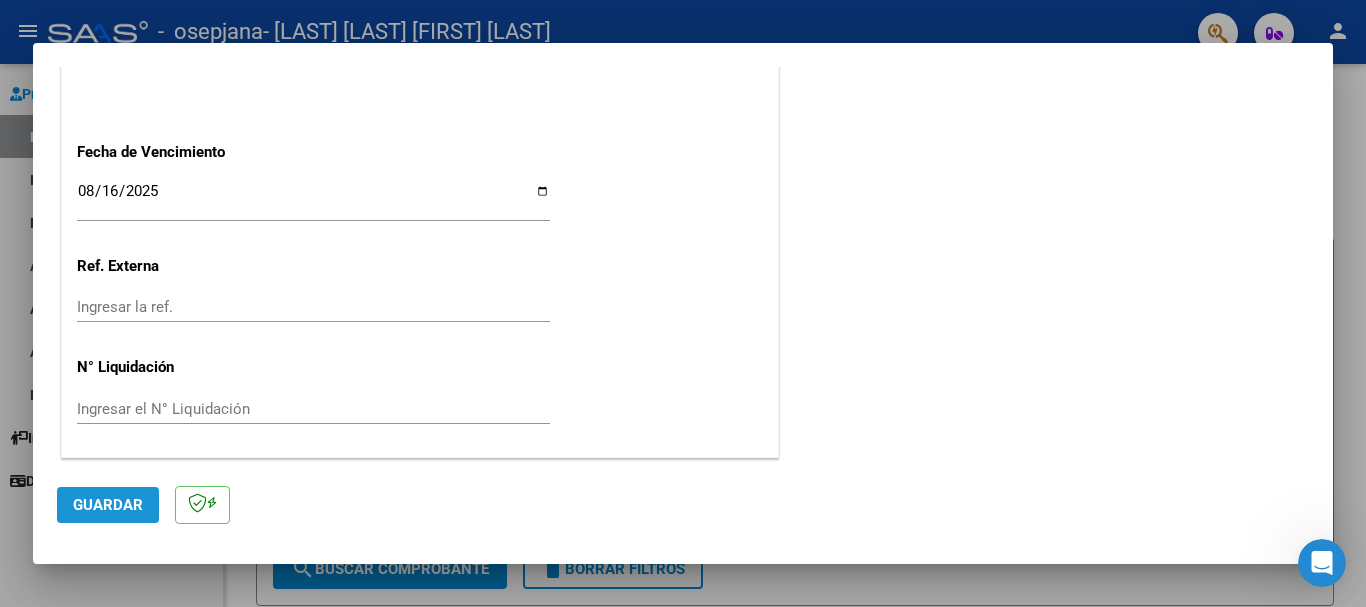 click on "Guardar" 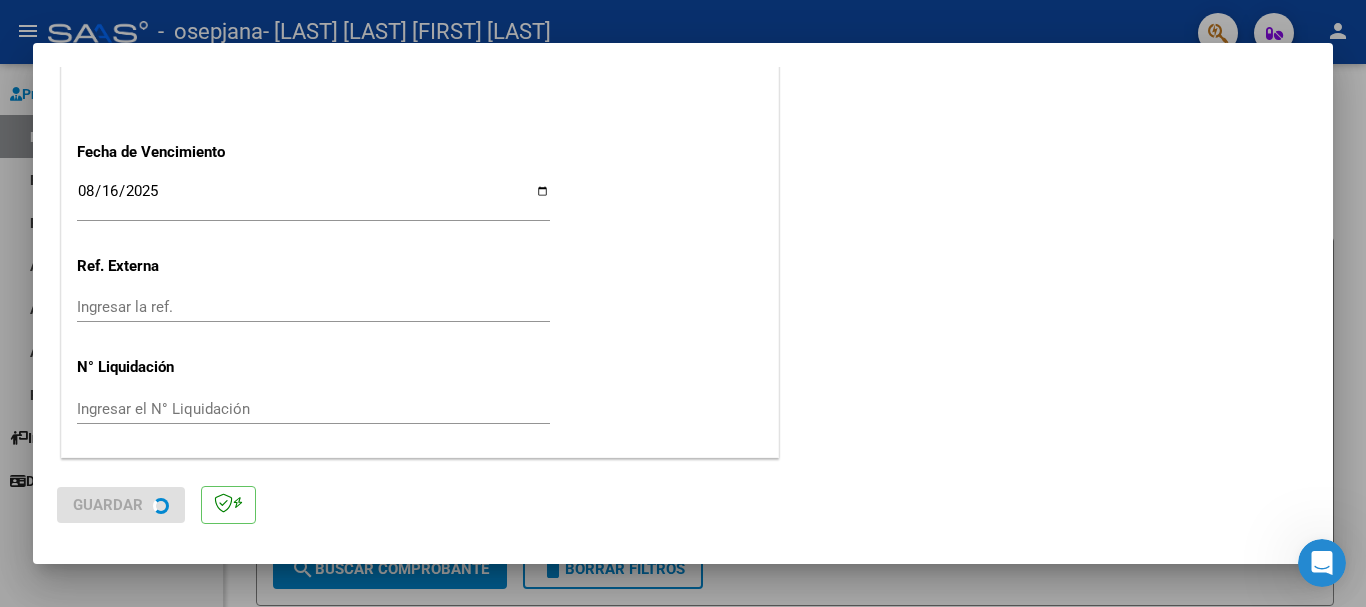 scroll, scrollTop: 0, scrollLeft: 0, axis: both 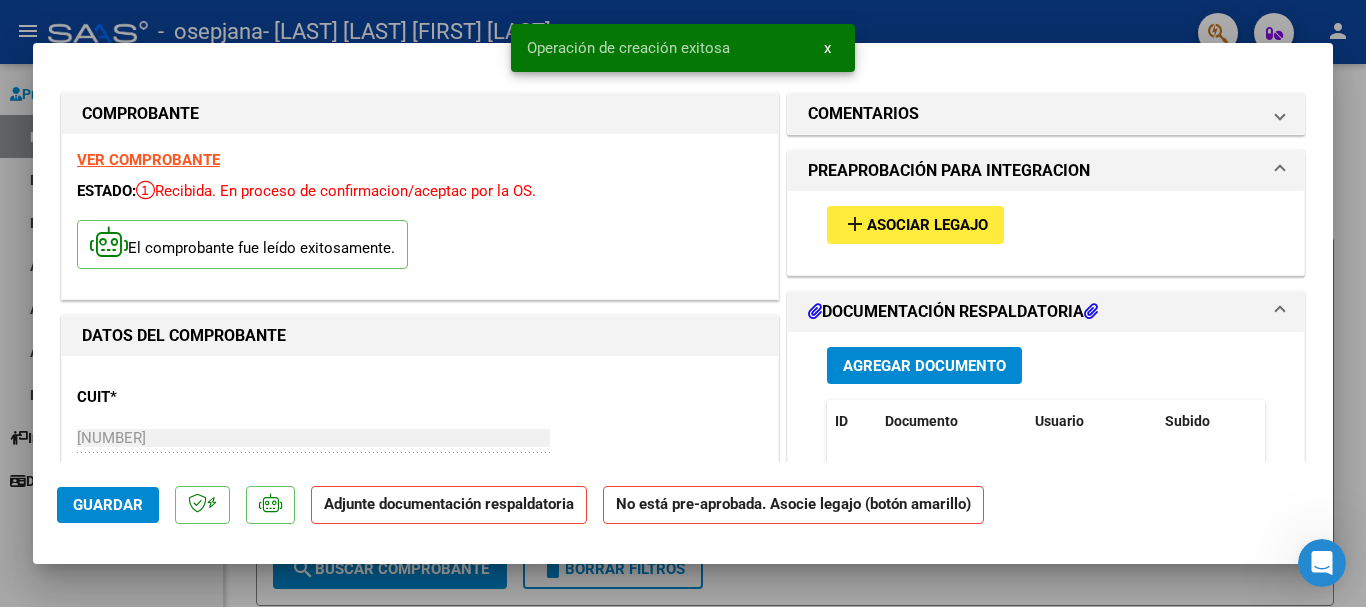 click on "Agregar Documento" at bounding box center (924, 365) 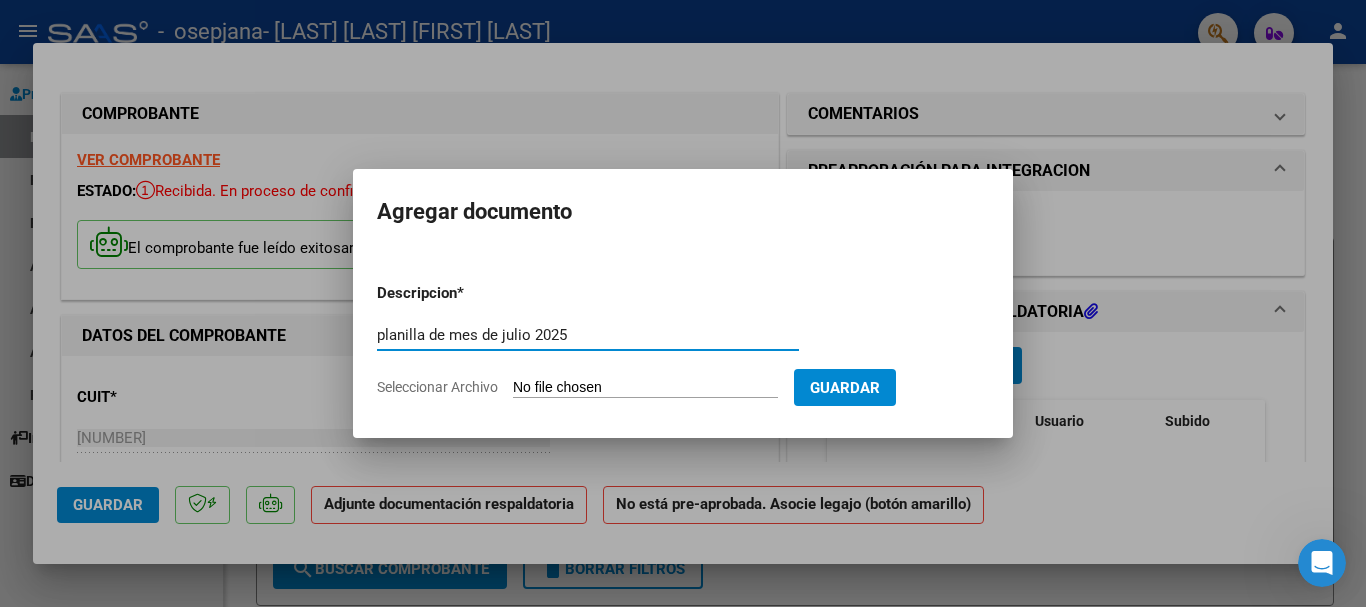 type on "planilla de mes de julio 2025" 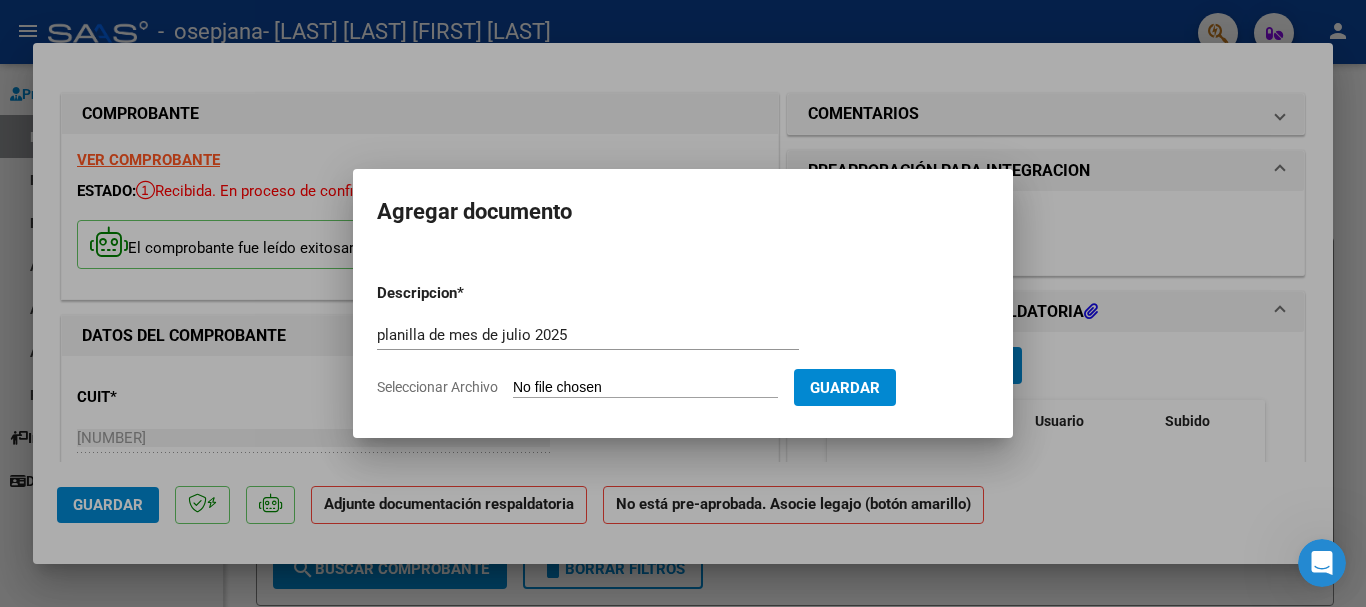 type on "C:\fakepath\planilla de julio [NAME] [LAST] fono.pdf" 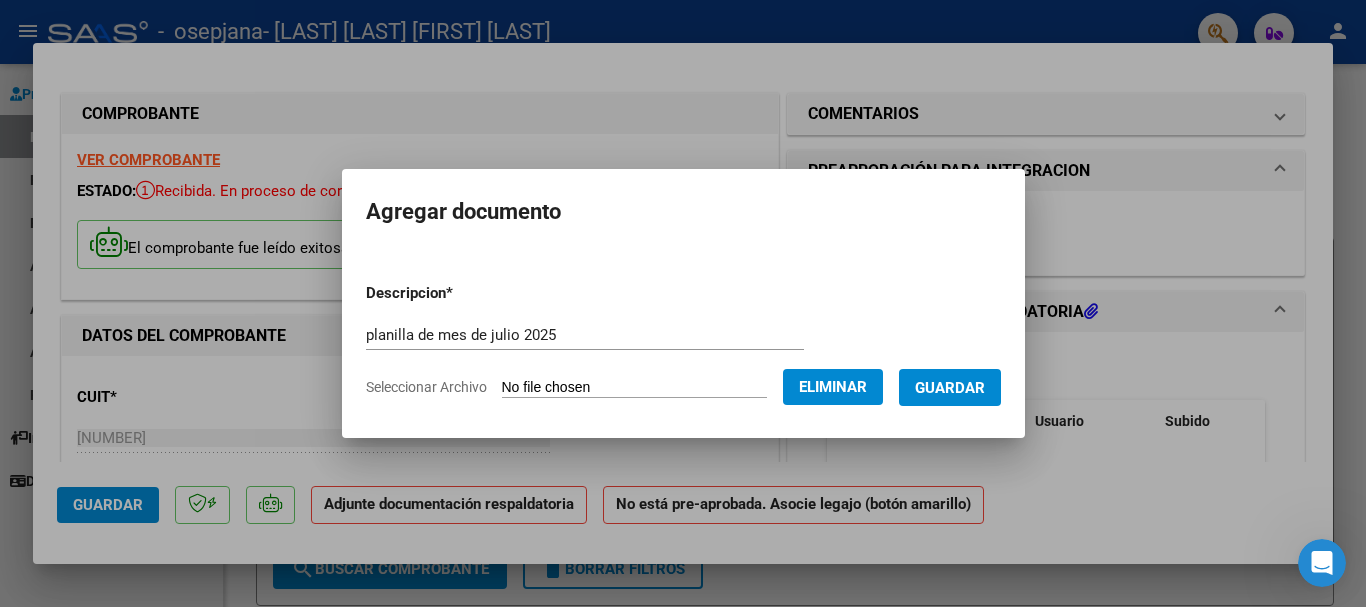 click on "Guardar" at bounding box center (950, 387) 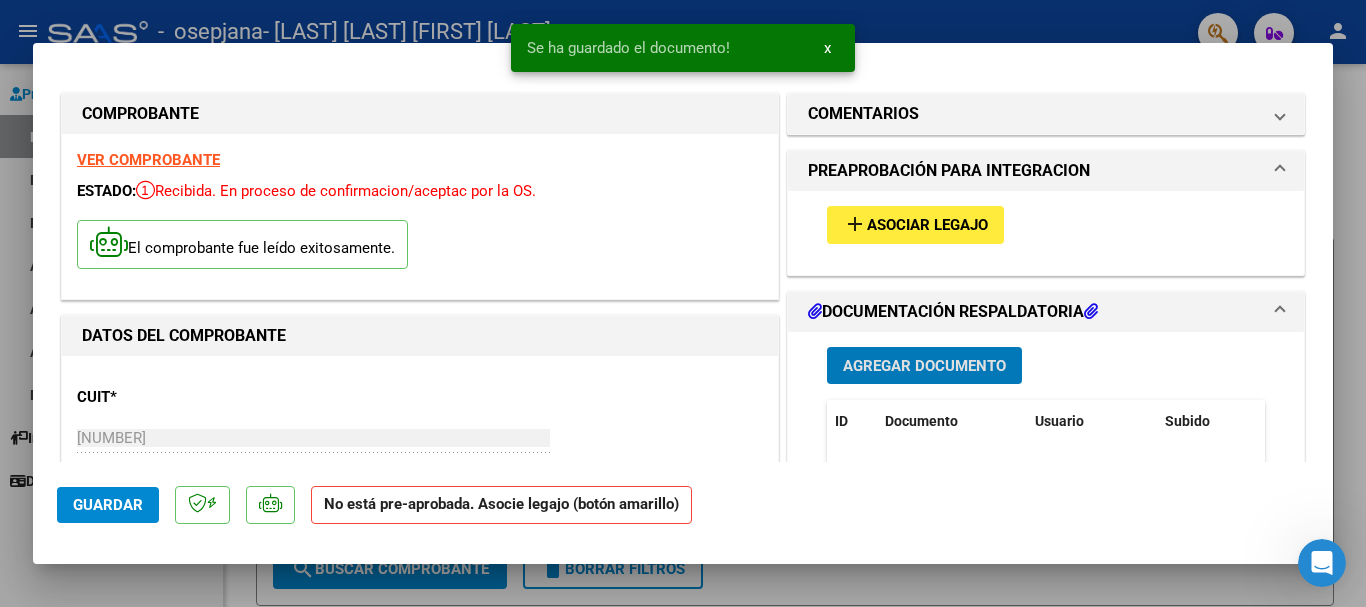 click on "Guardar" 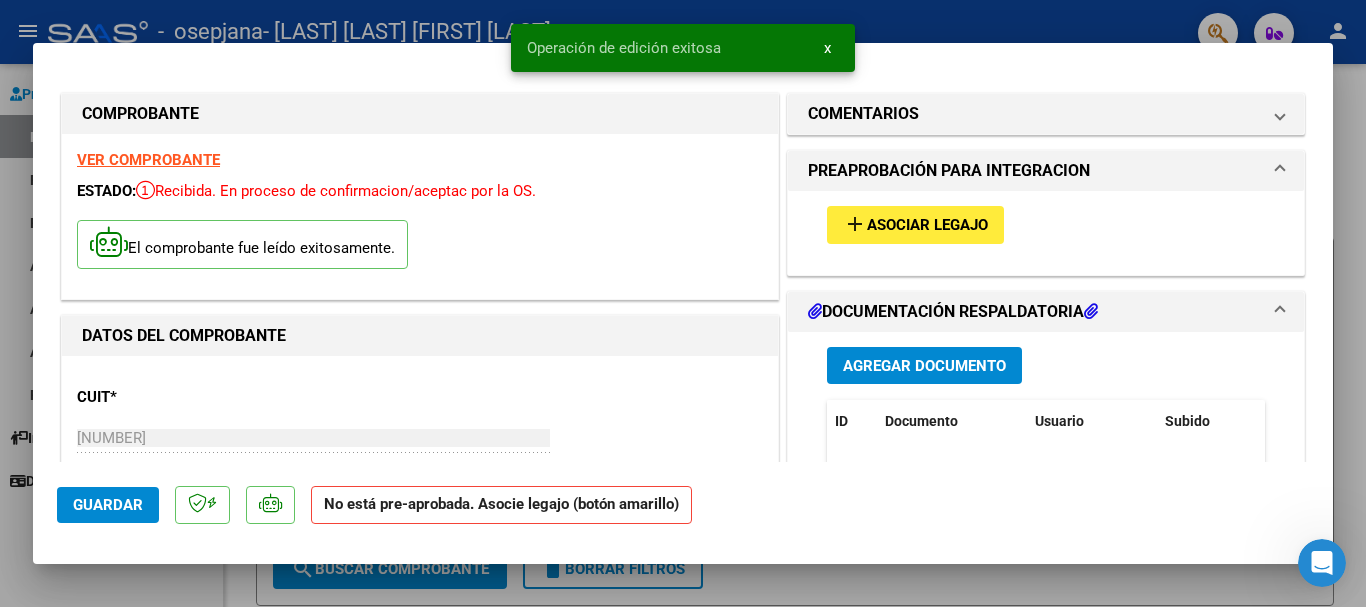 click at bounding box center [683, 303] 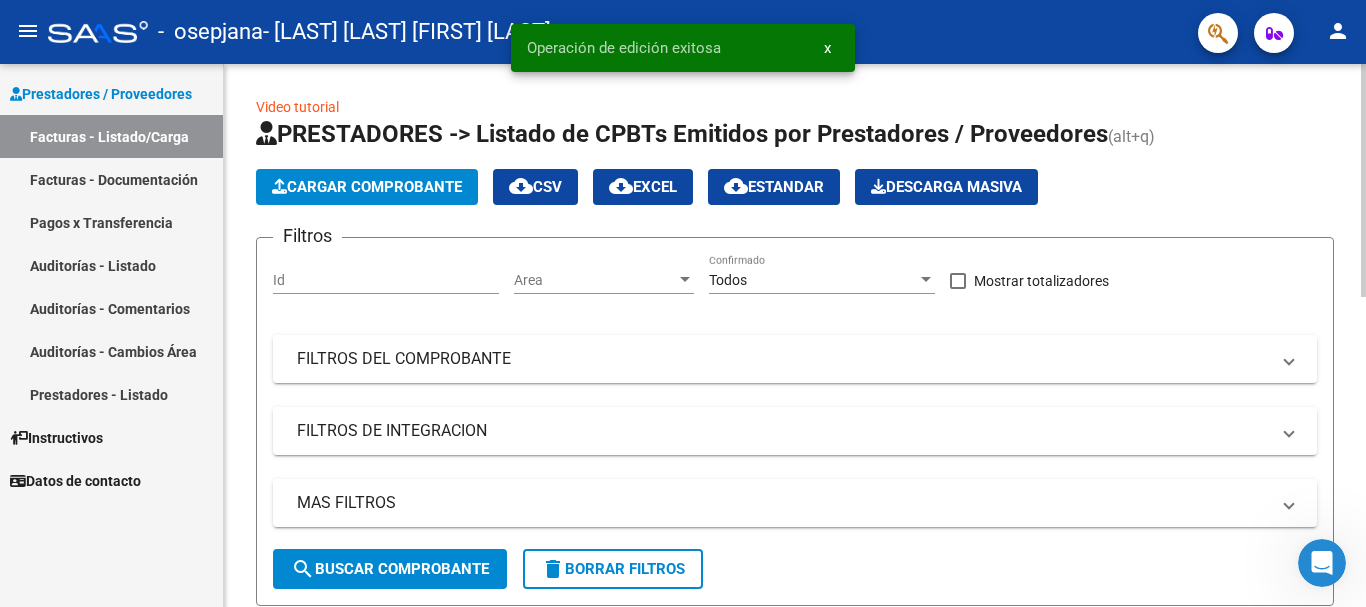 click on "Cargar Comprobante" 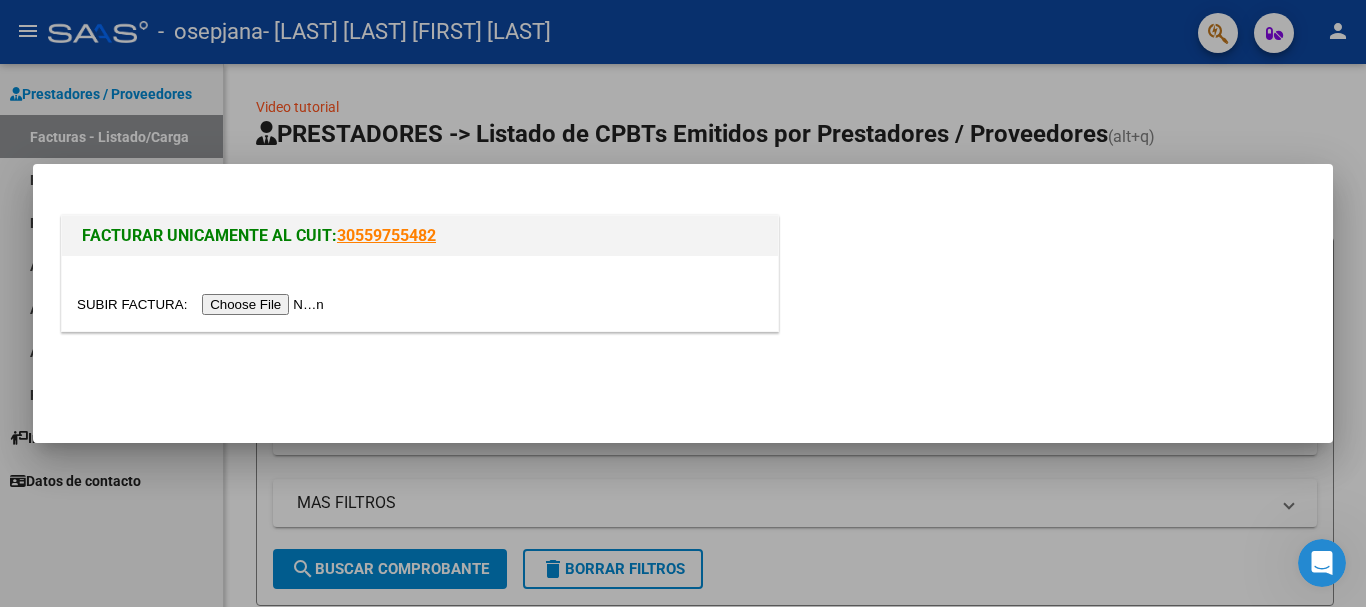 click at bounding box center [203, 304] 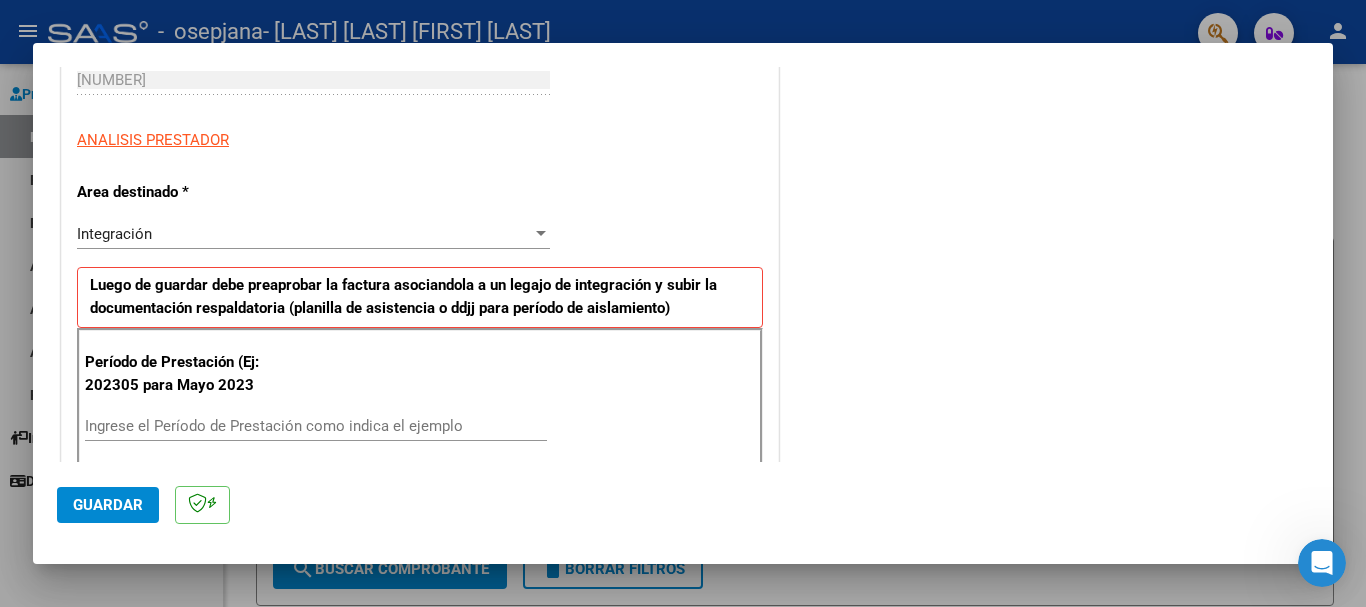 scroll, scrollTop: 400, scrollLeft: 0, axis: vertical 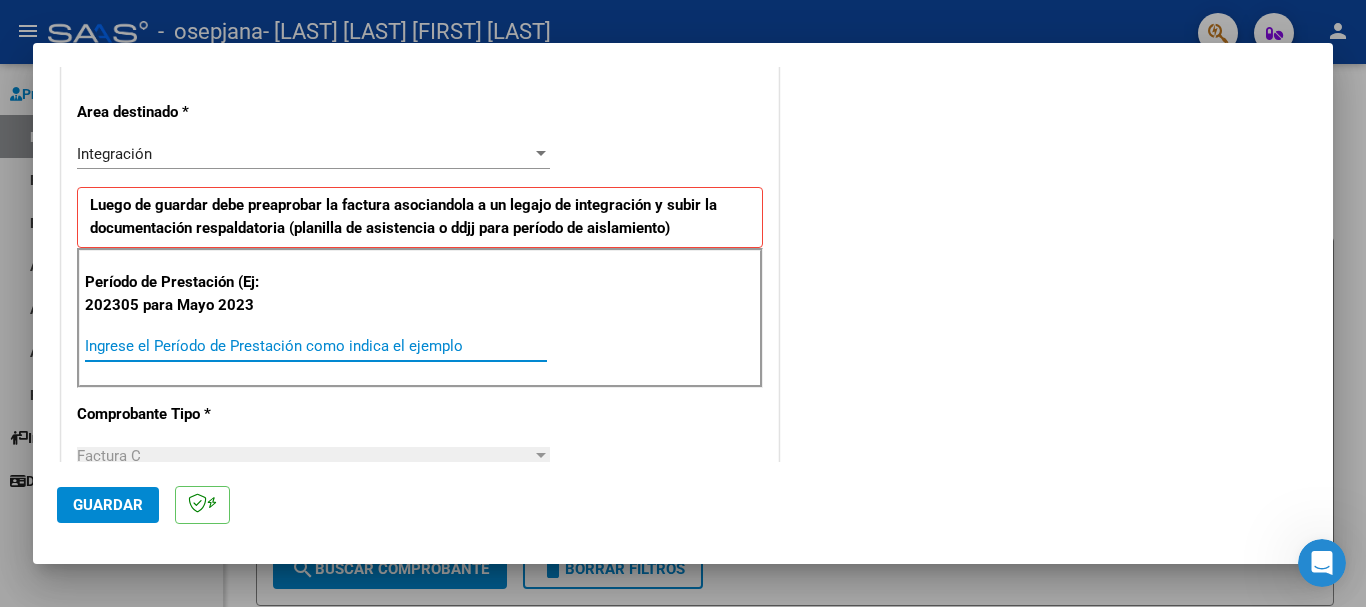 click on "Ingrese el Período de Prestación como indica el ejemplo" at bounding box center (316, 346) 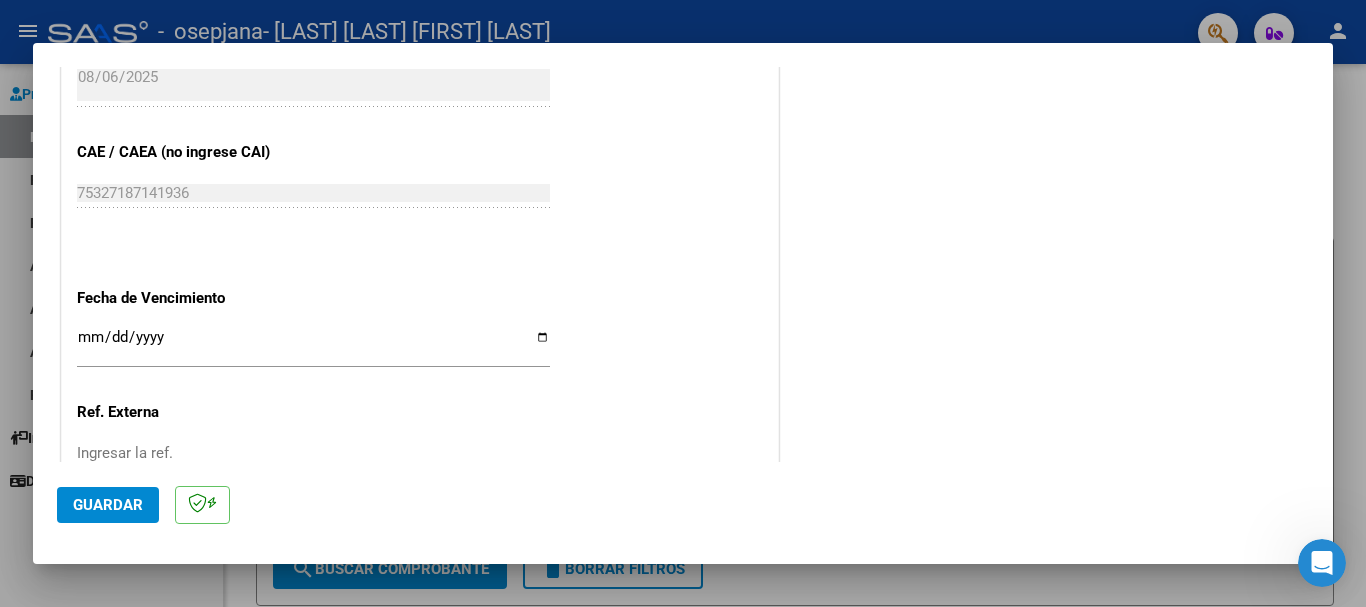 scroll, scrollTop: 1200, scrollLeft: 0, axis: vertical 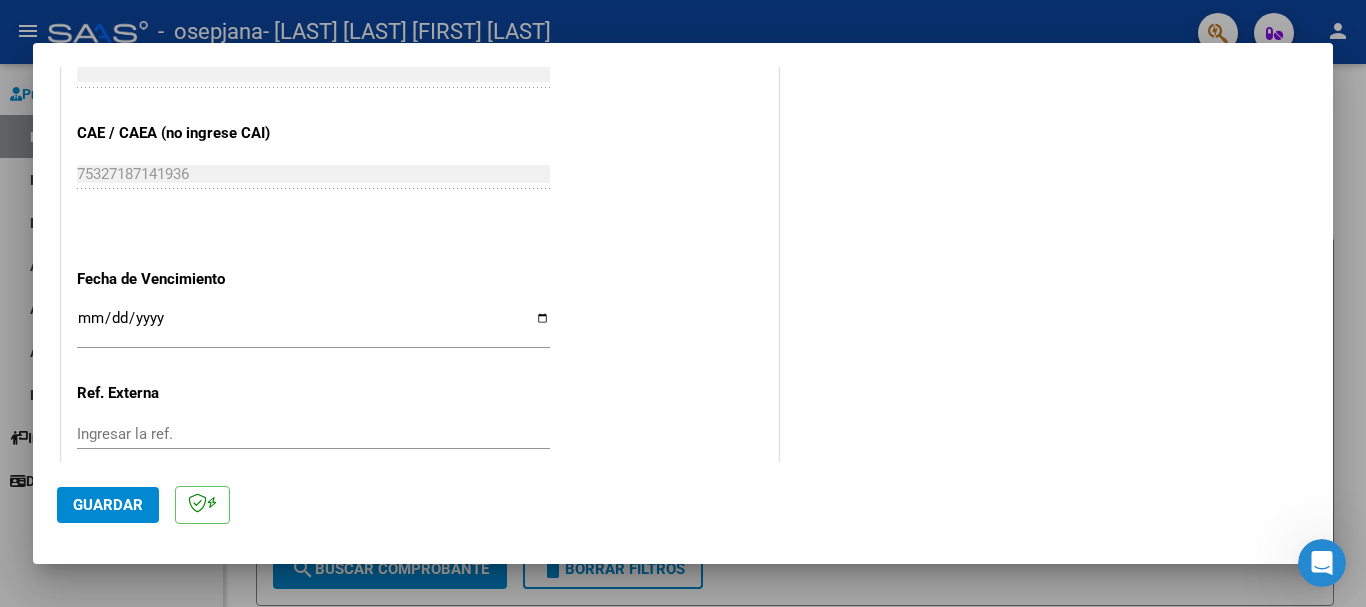 type on "202507" 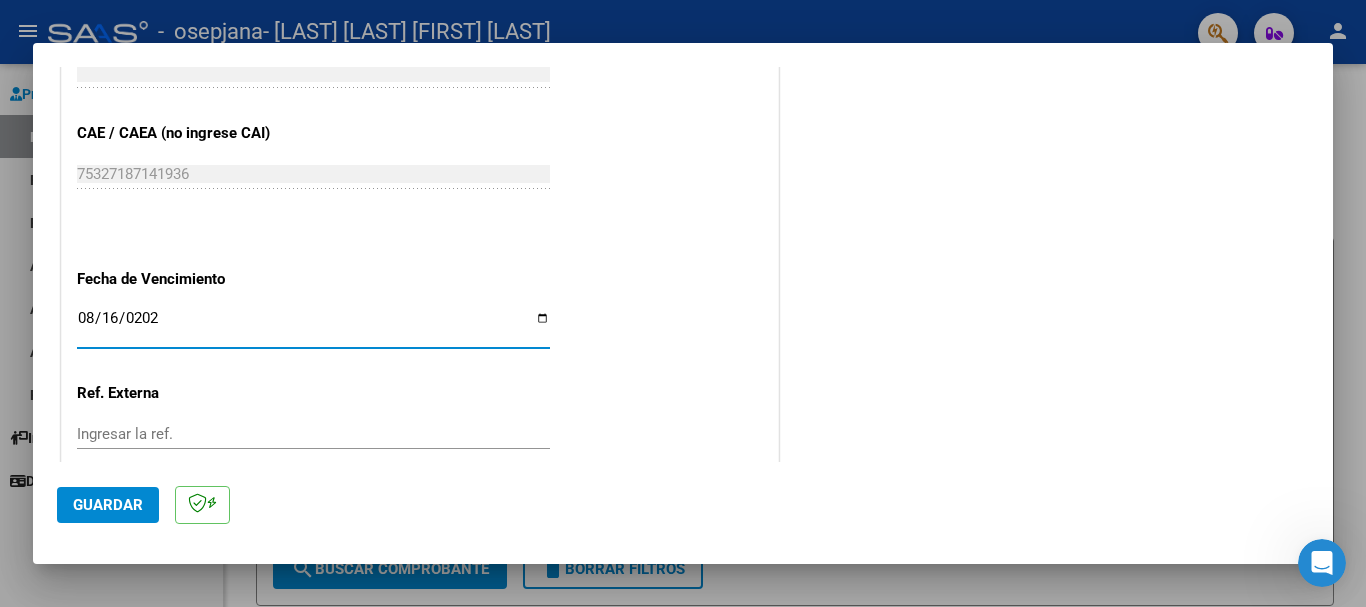type on "2025-08-16" 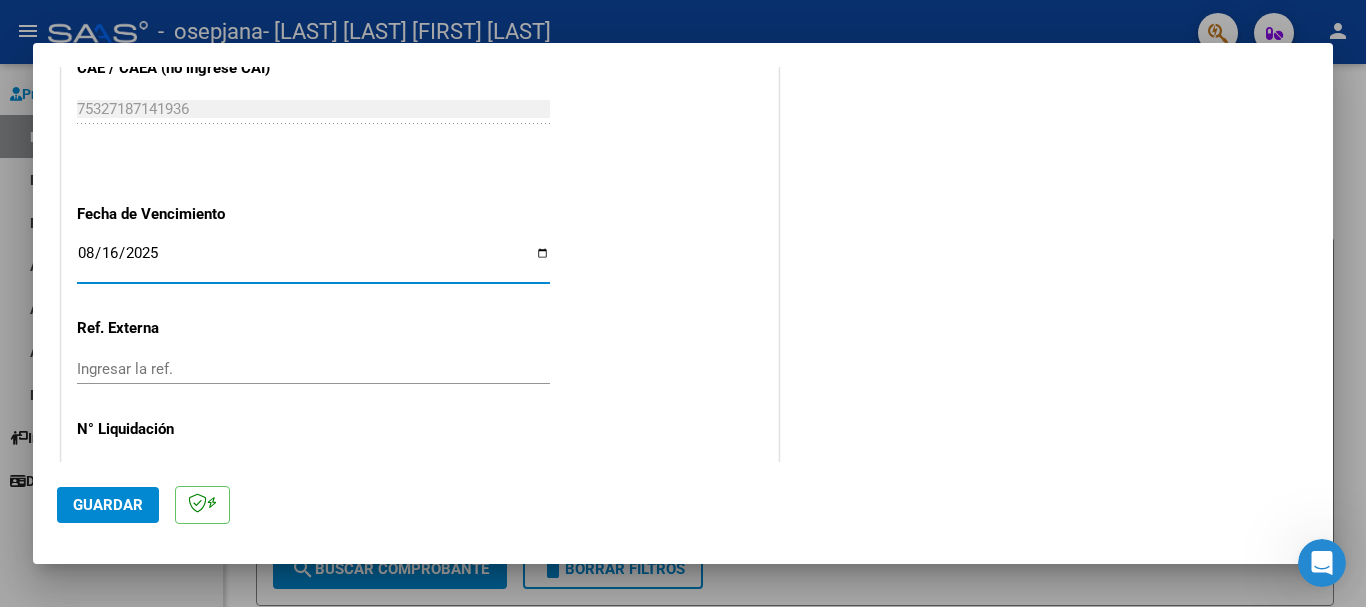 scroll, scrollTop: 1327, scrollLeft: 0, axis: vertical 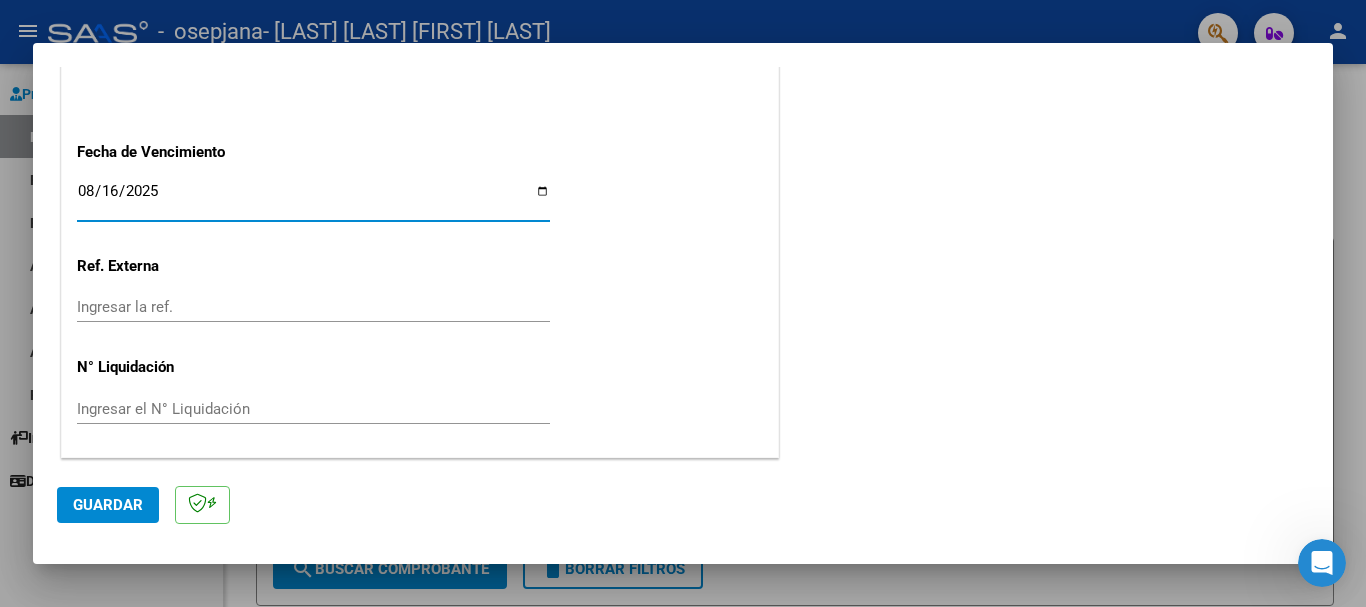 click on "Guardar" 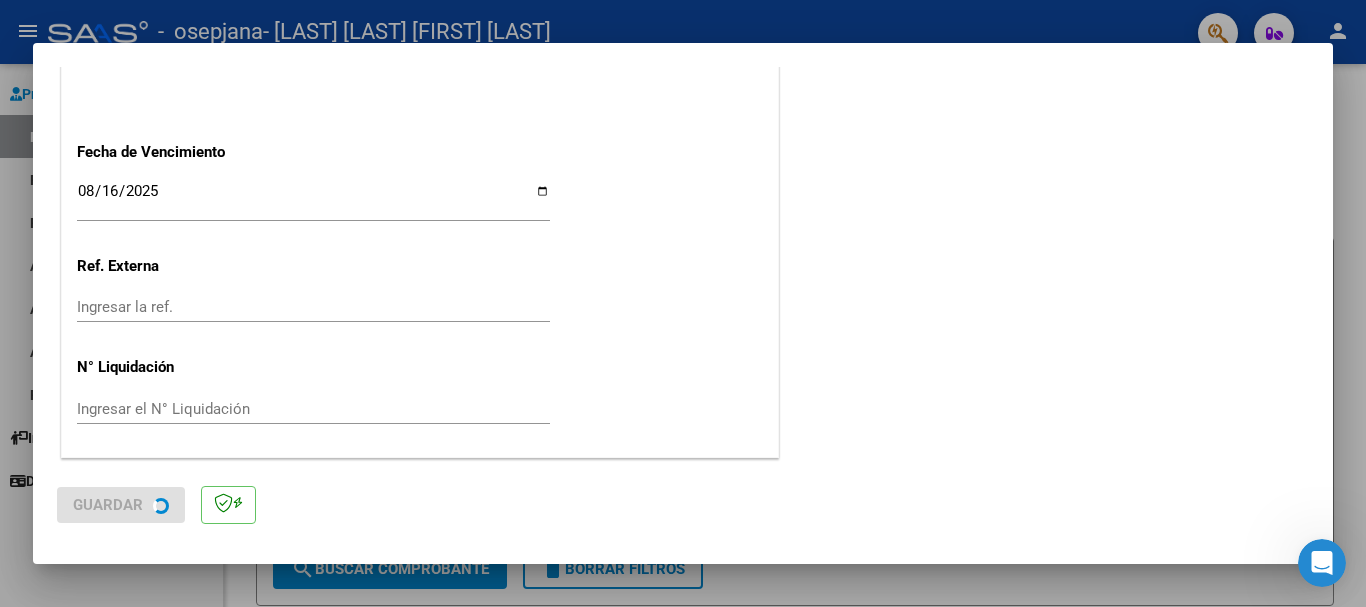 scroll, scrollTop: 0, scrollLeft: 0, axis: both 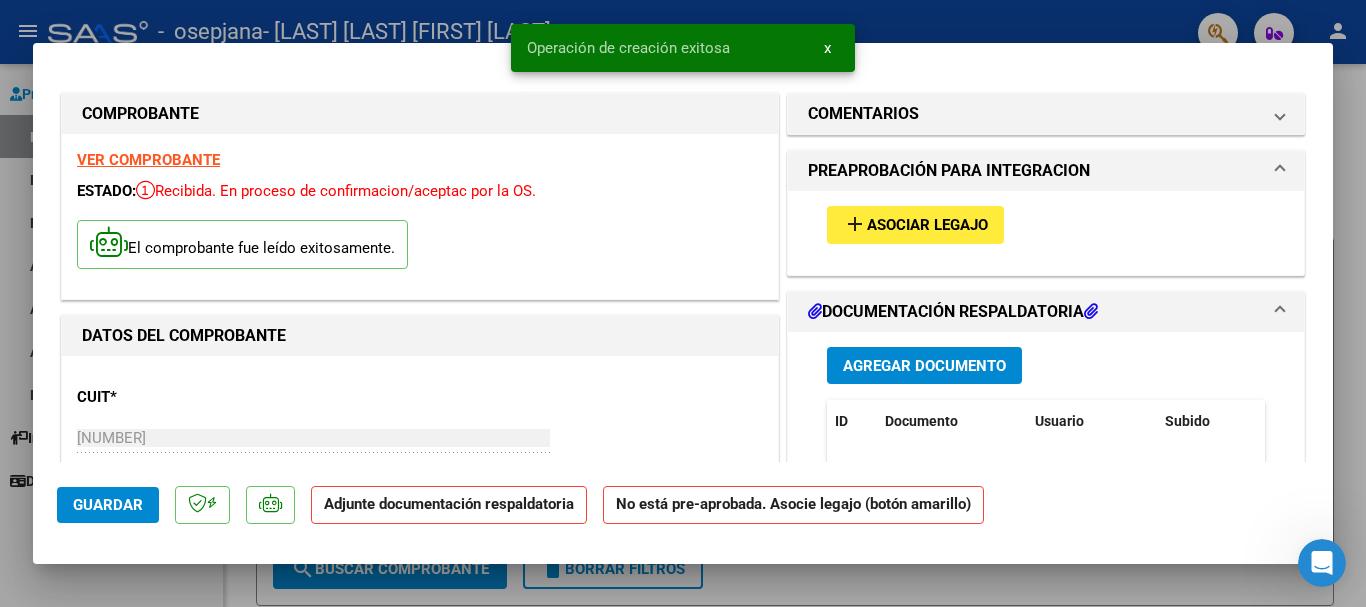 click on "Agregar Documento" at bounding box center (924, 366) 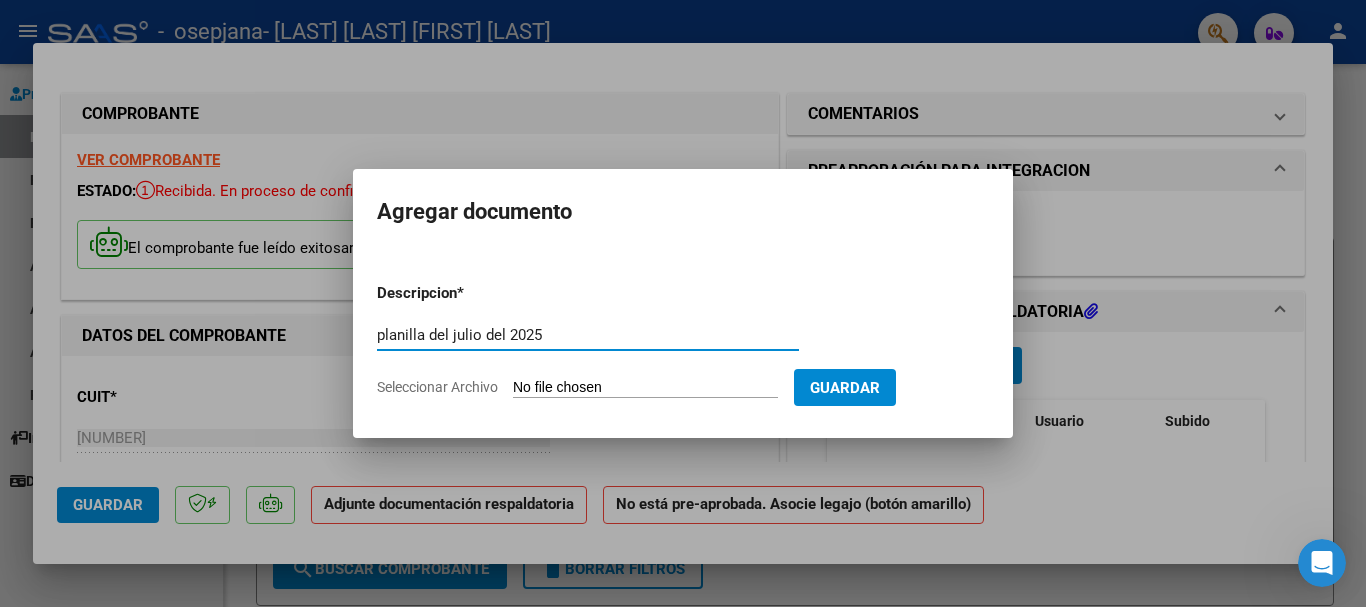 type on "planilla del julio del 2025" 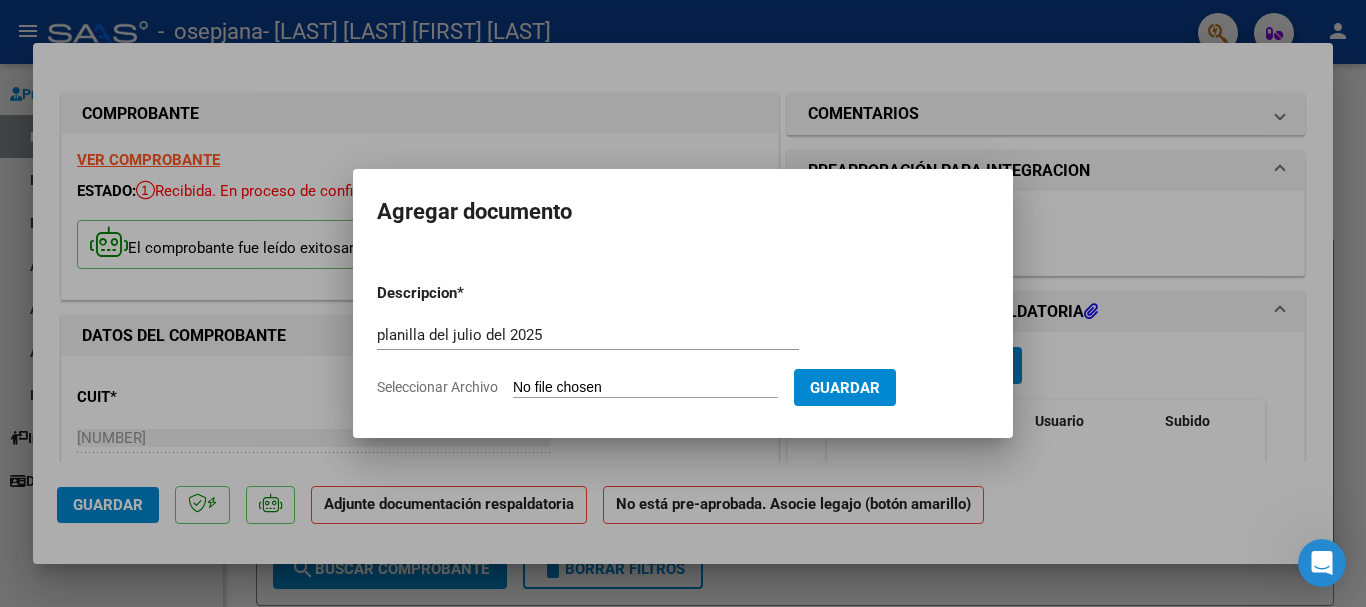 type on "C:\fakepath\planilla de julio [NAME] [LAST] psicopedagogia.pdf" 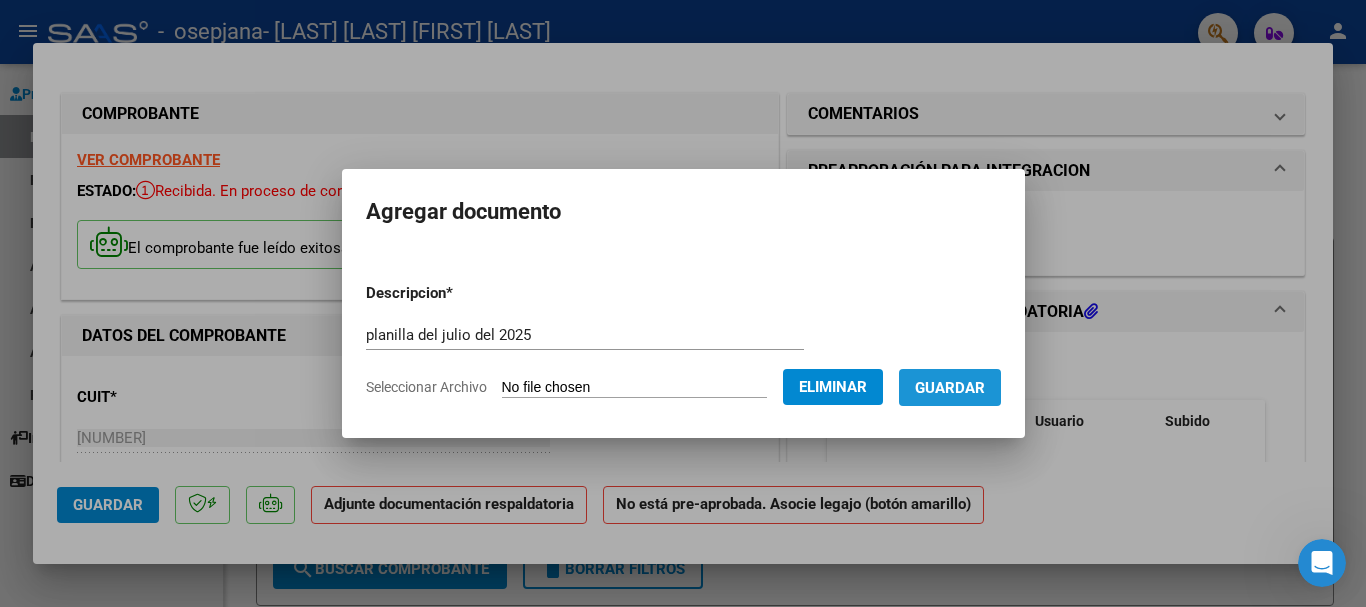 click on "Guardar" at bounding box center [950, 388] 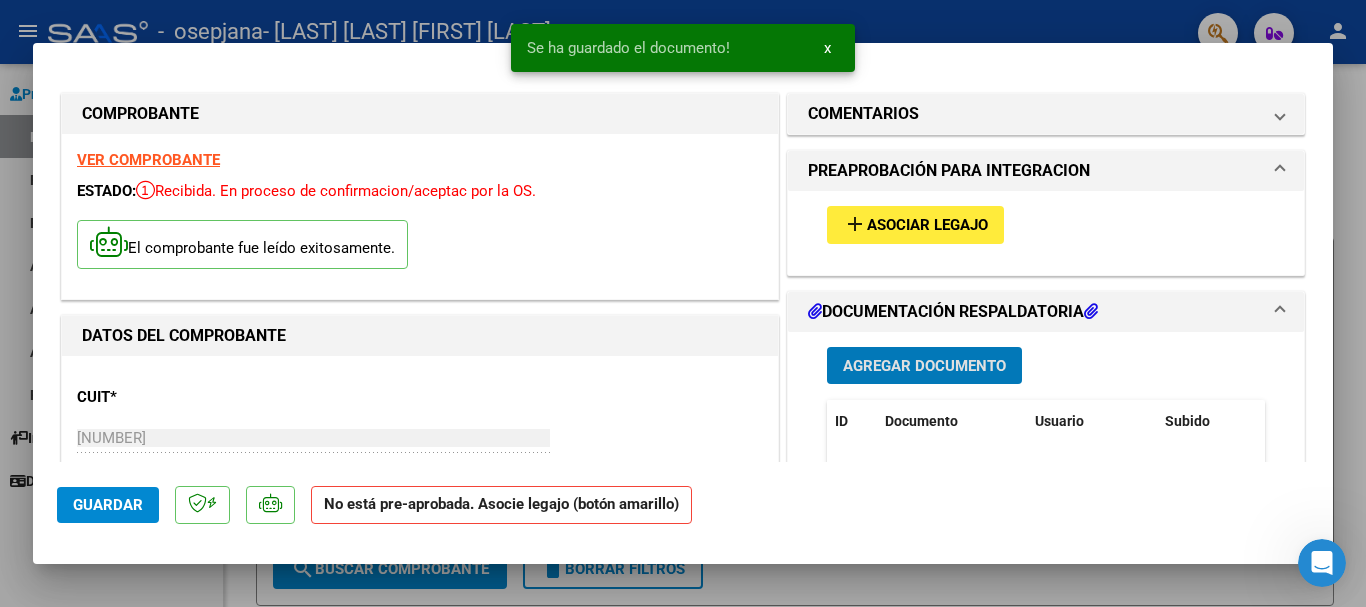 click on "Guardar" 